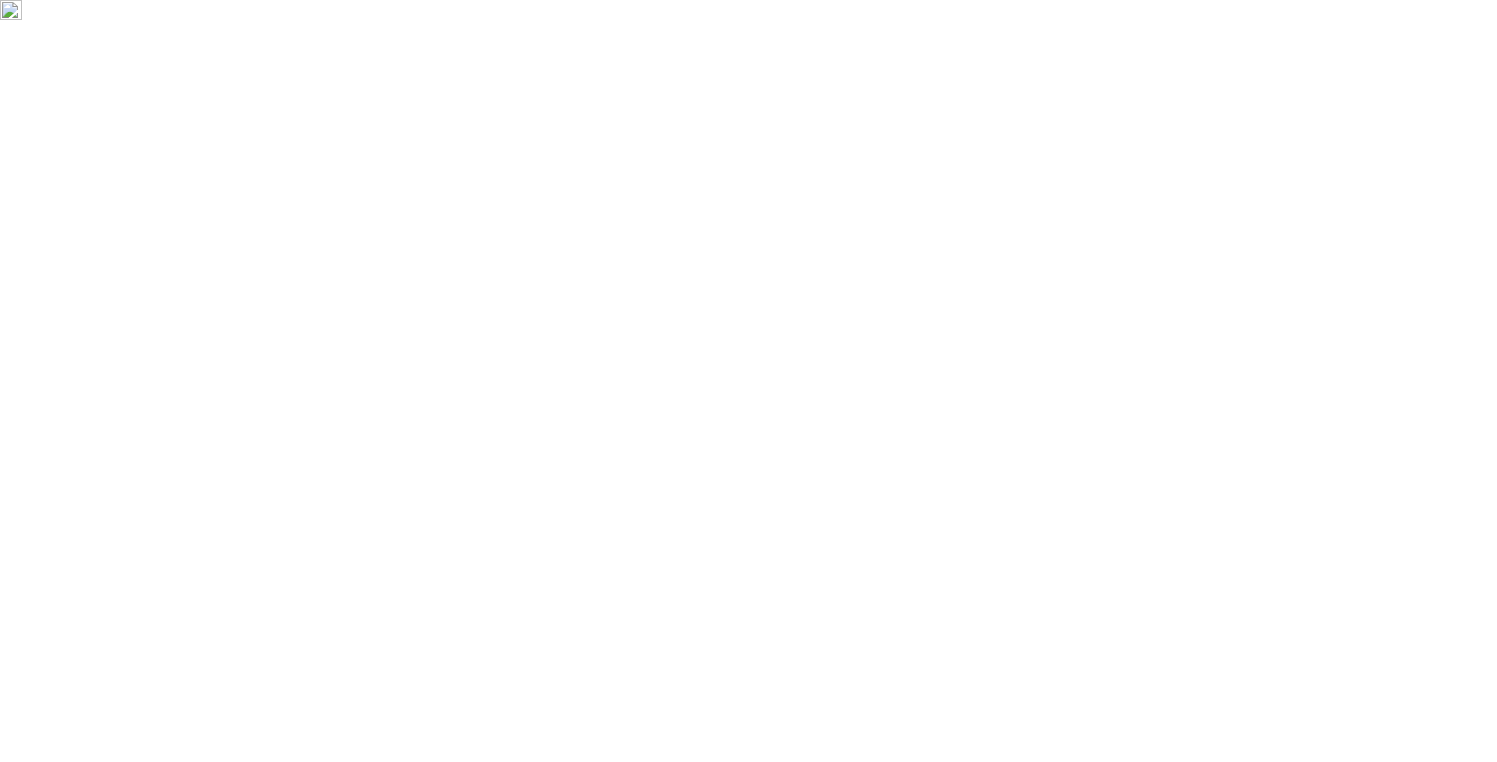 scroll, scrollTop: 0, scrollLeft: 0, axis: both 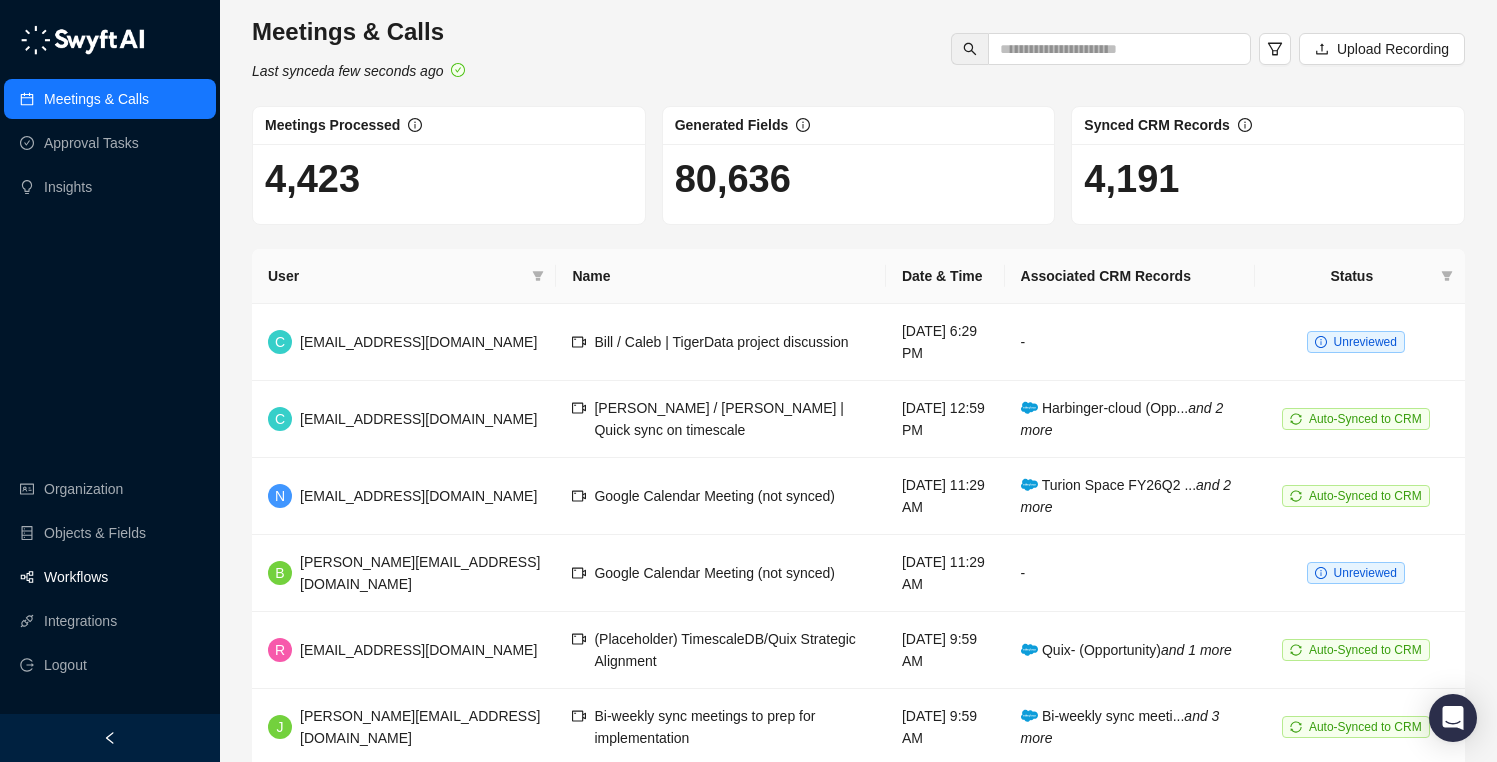 click on "Workflows" at bounding box center (76, 577) 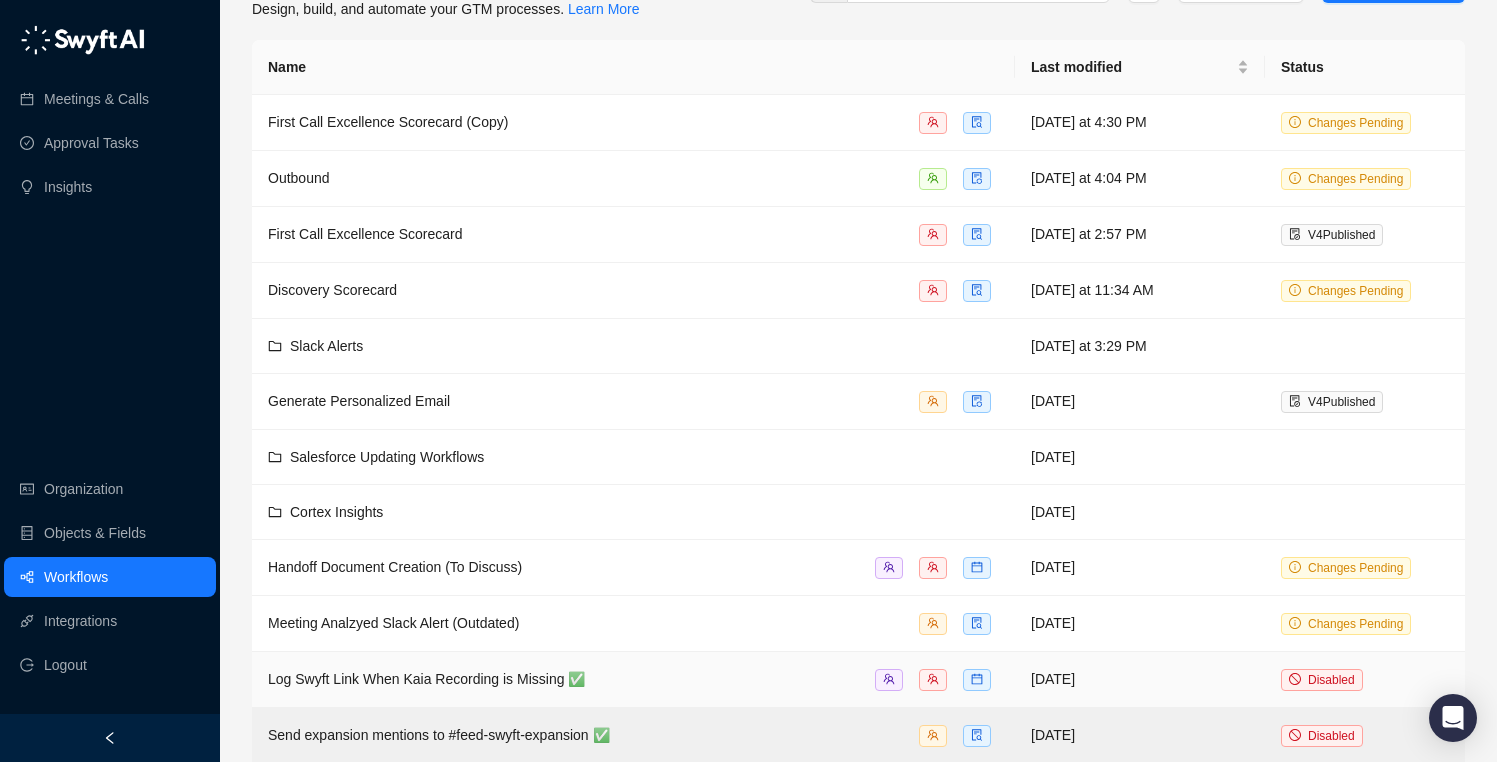 scroll, scrollTop: 56, scrollLeft: 0, axis: vertical 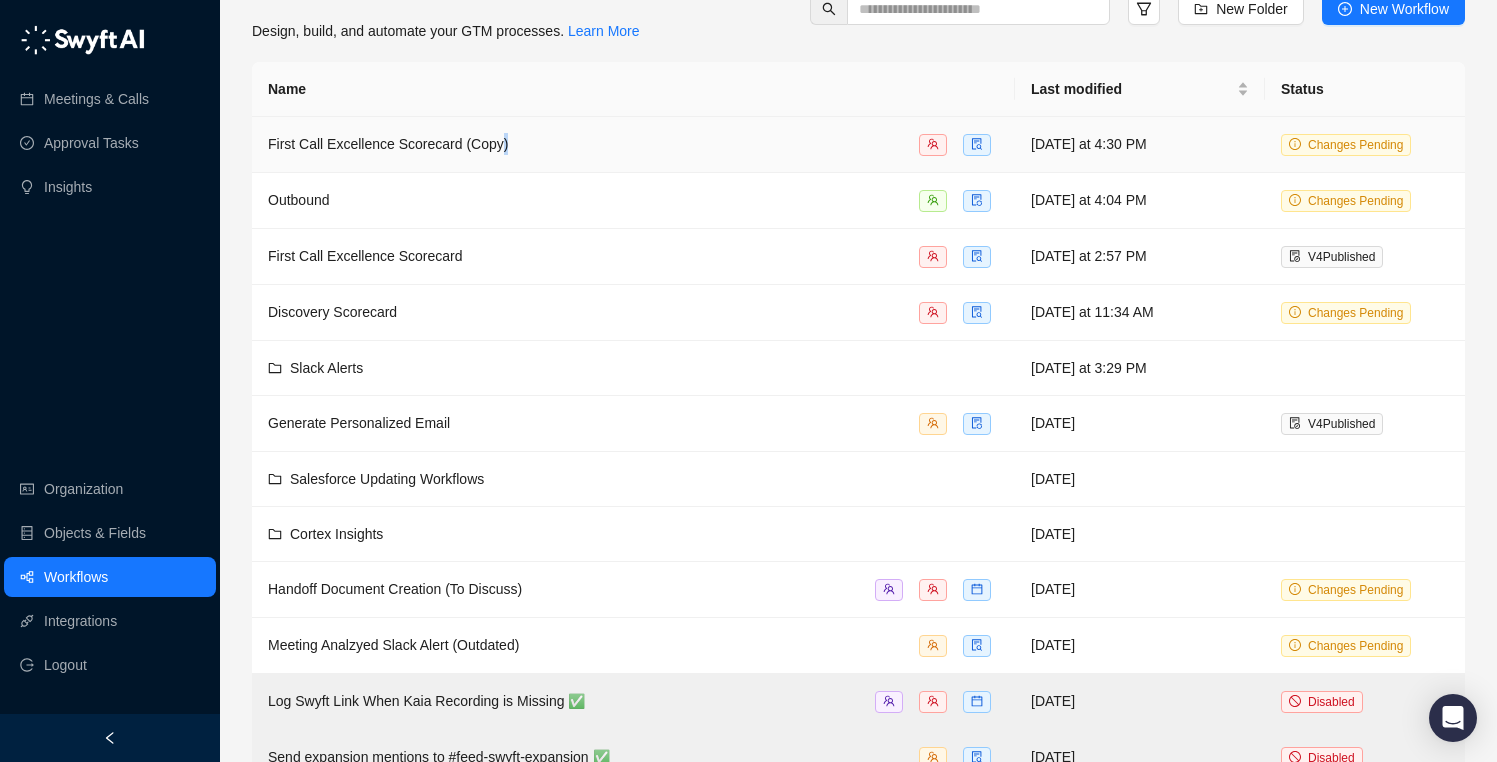 click on "First Call Excellence Scorecard (Copy)" at bounding box center (633, 144) 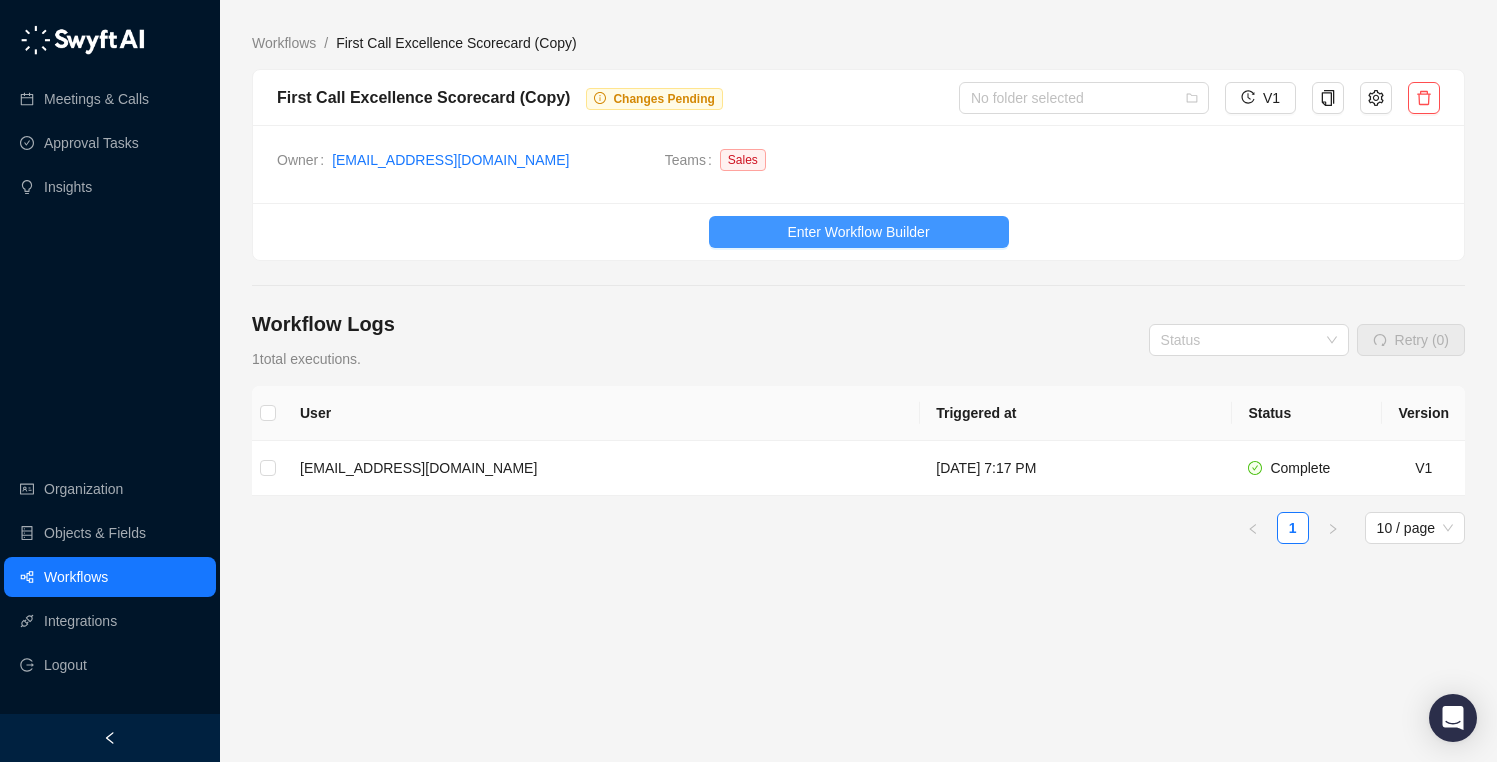 click on "Enter Workflow Builder" at bounding box center (858, 232) 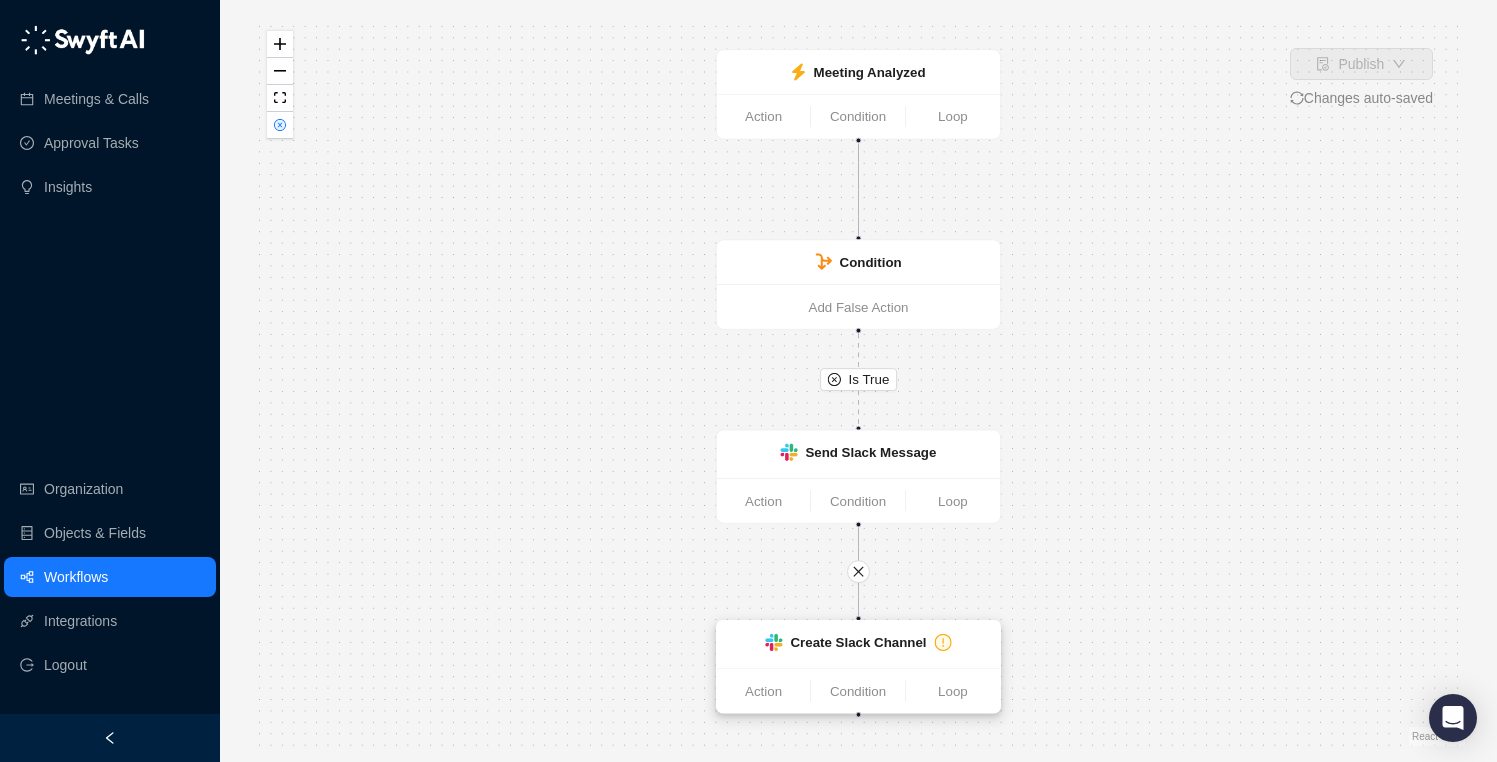 click on "Create Slack Channel" at bounding box center (858, 645) 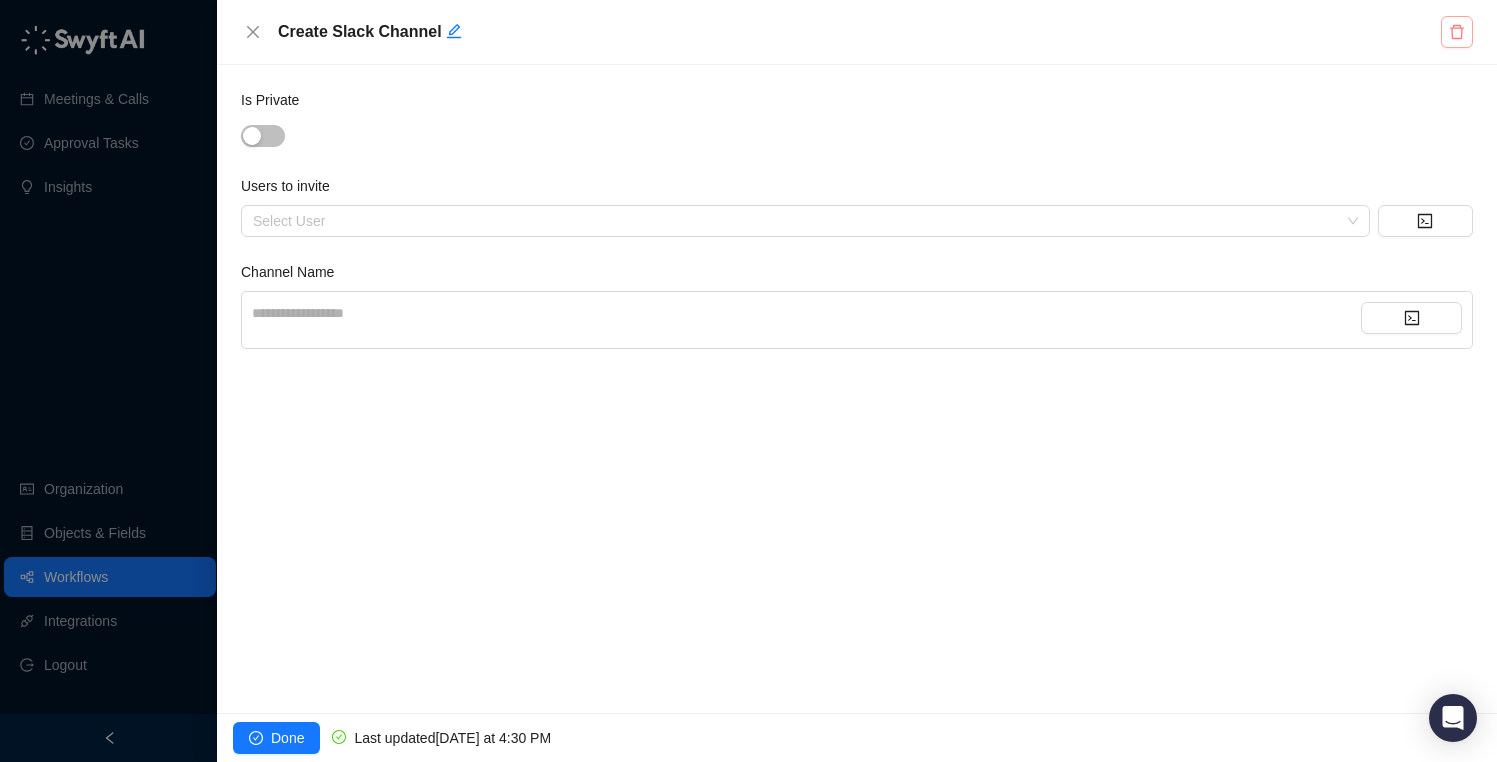 click 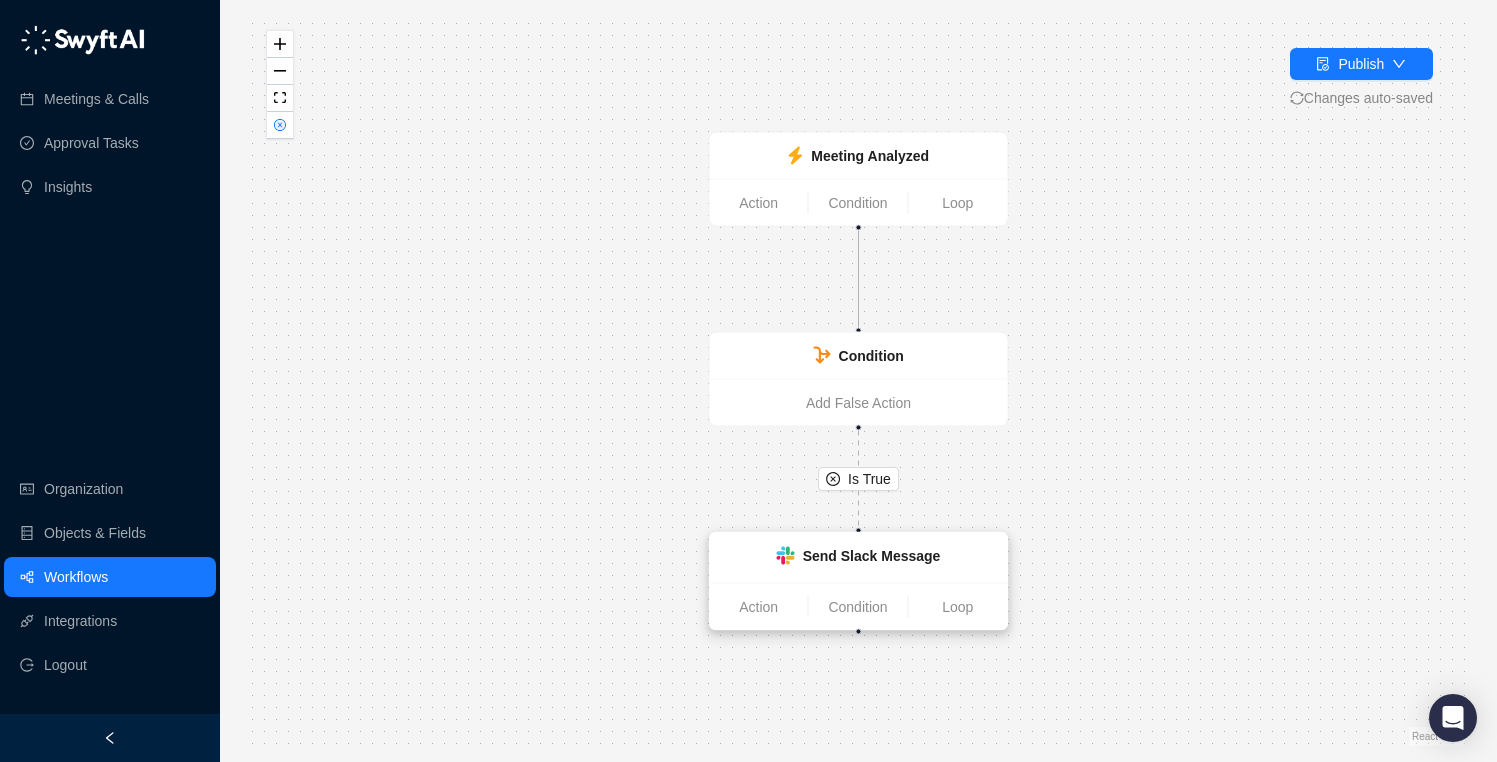 click on "Action Condition Loop" at bounding box center [859, 606] 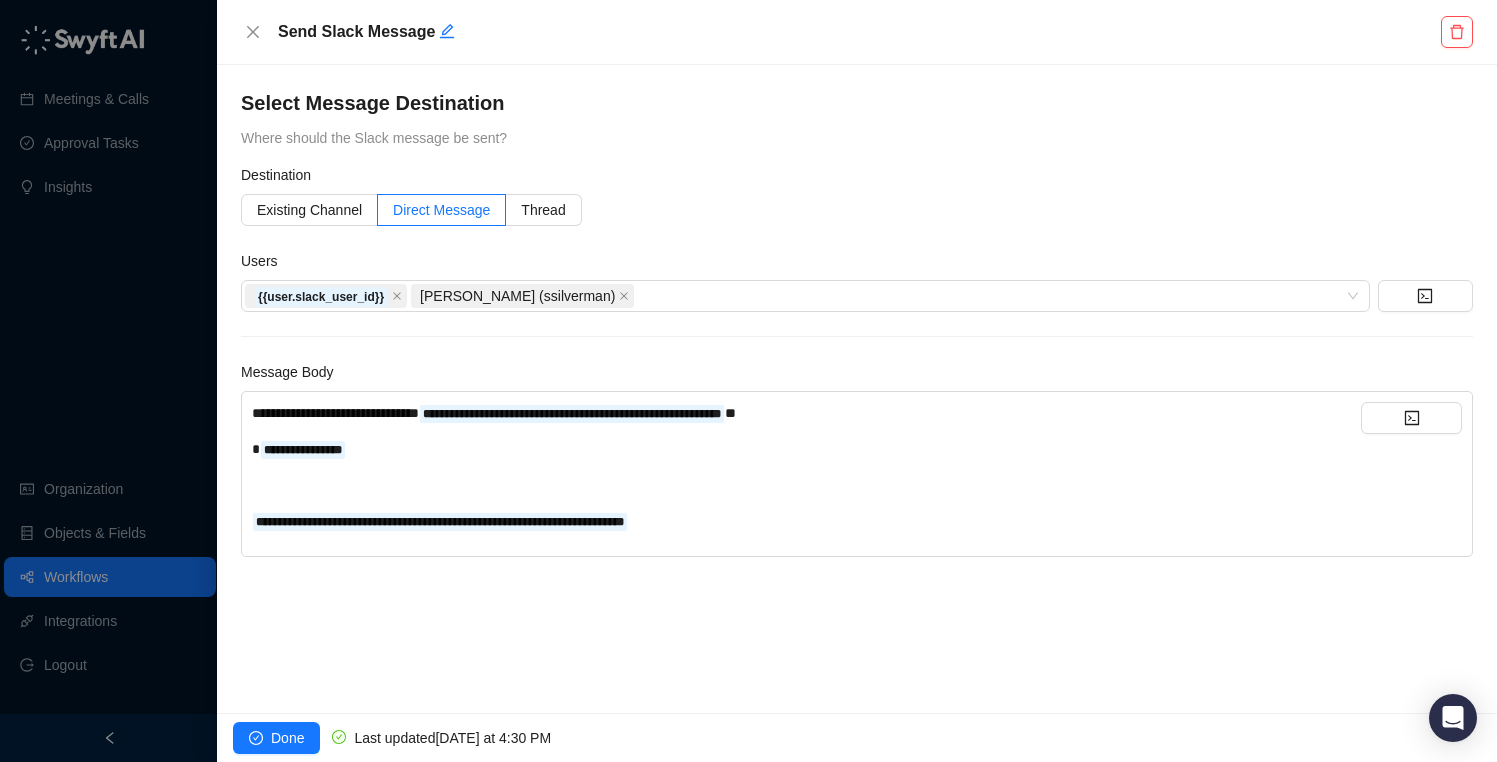click on "**********" at bounding box center (806, 521) 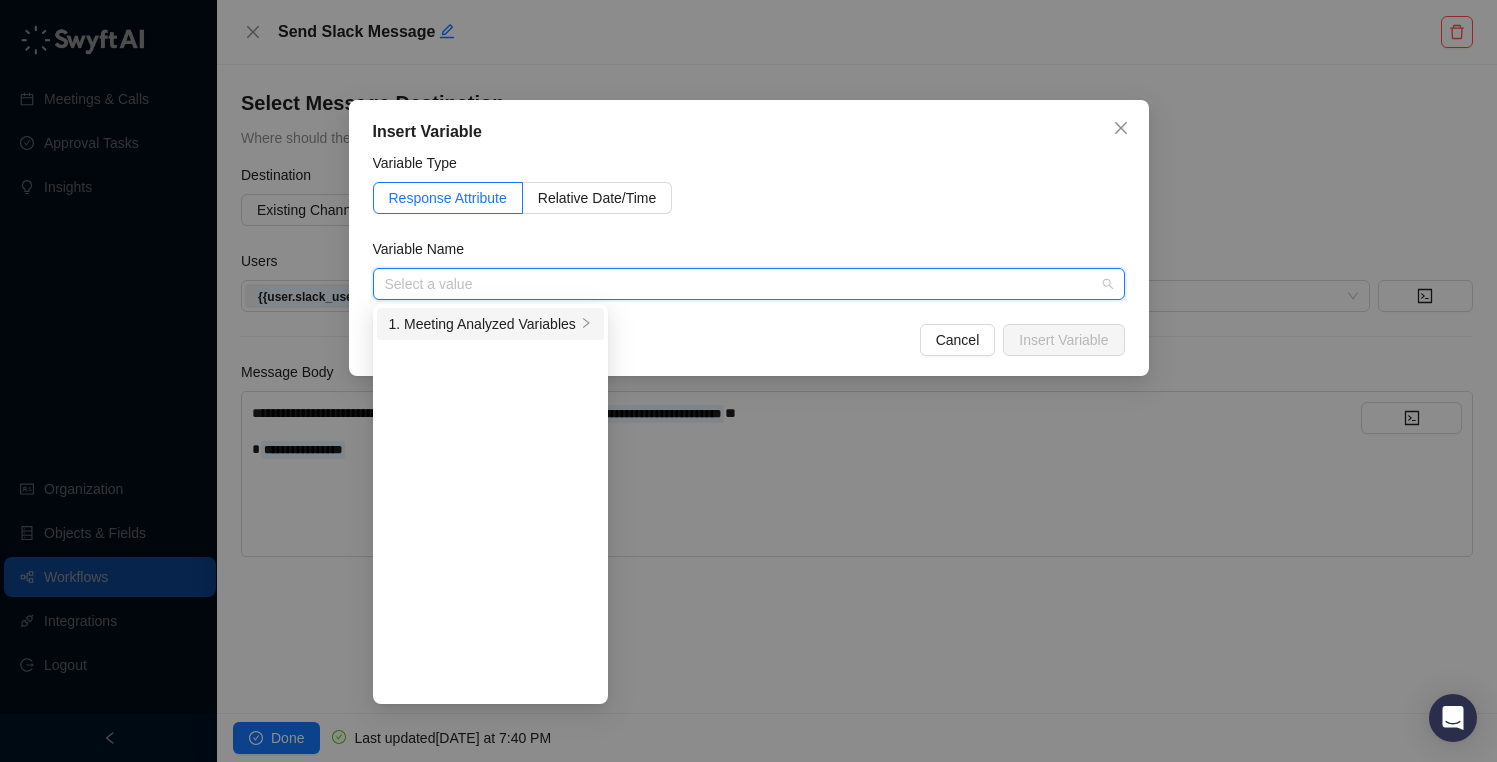 click on "1. Meeting Analyzed Variables" at bounding box center [482, 324] 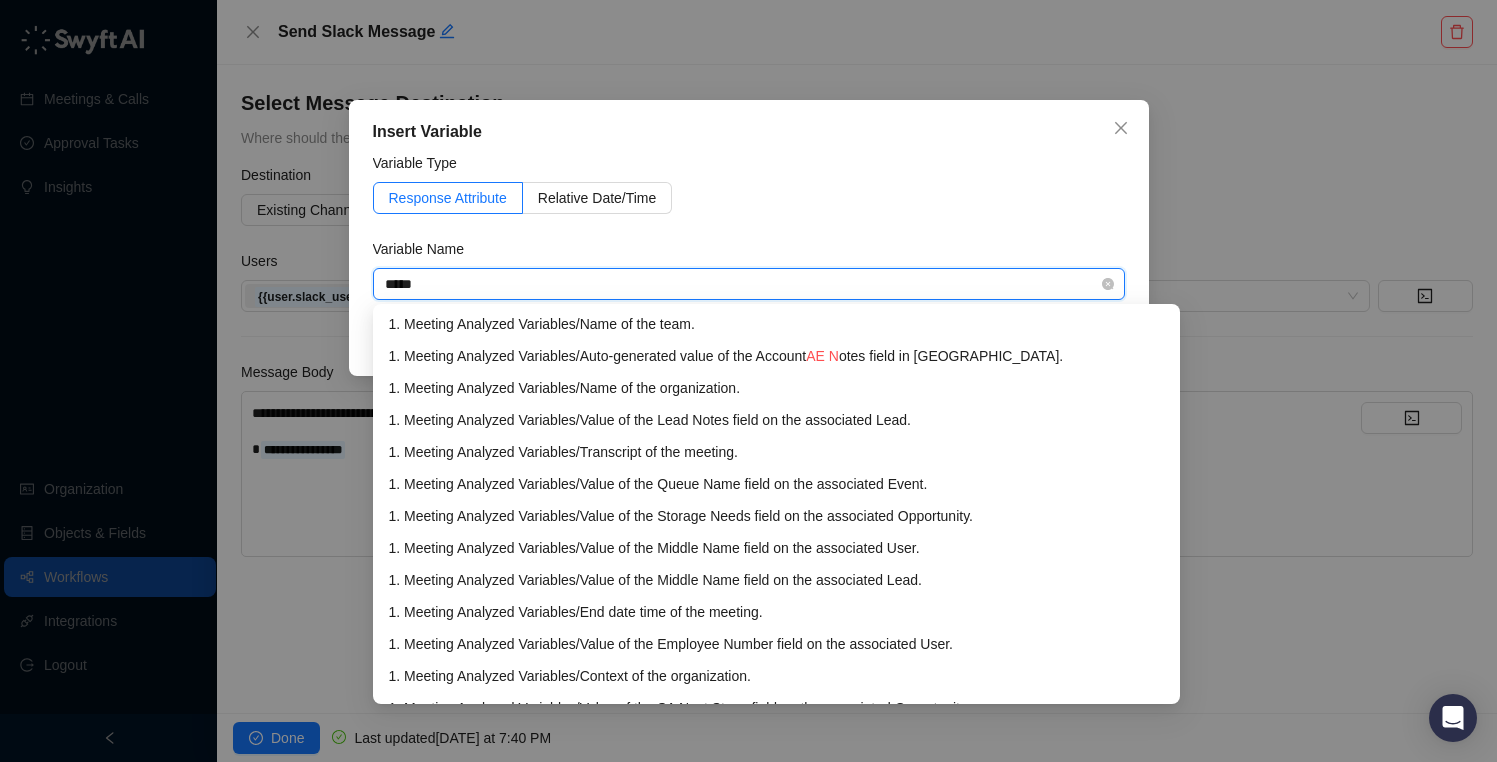 type on "******" 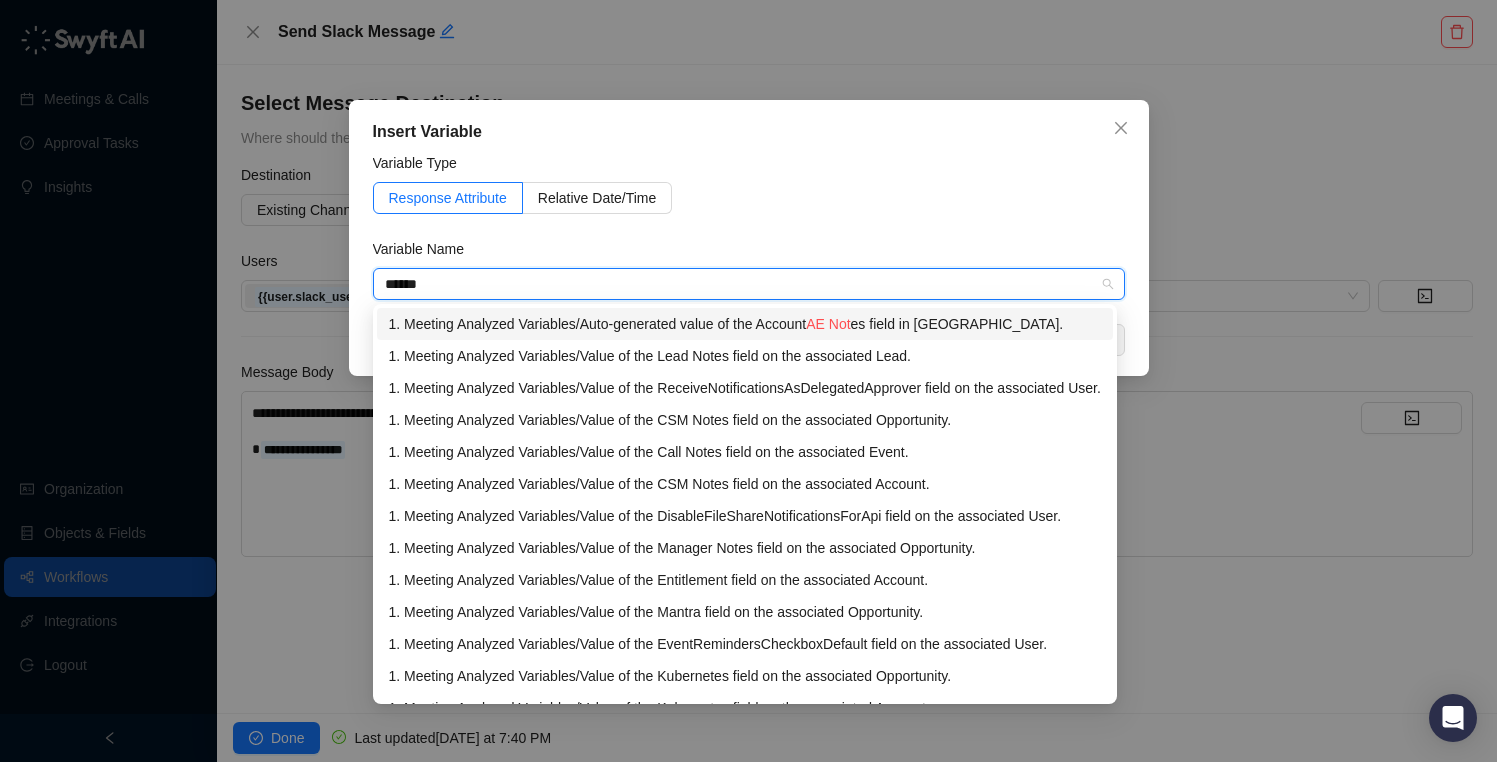 click on "1. Meeting Analyzed Variables  /  Auto-generated value of the Account  AE Not es field in Swyft." at bounding box center (745, 324) 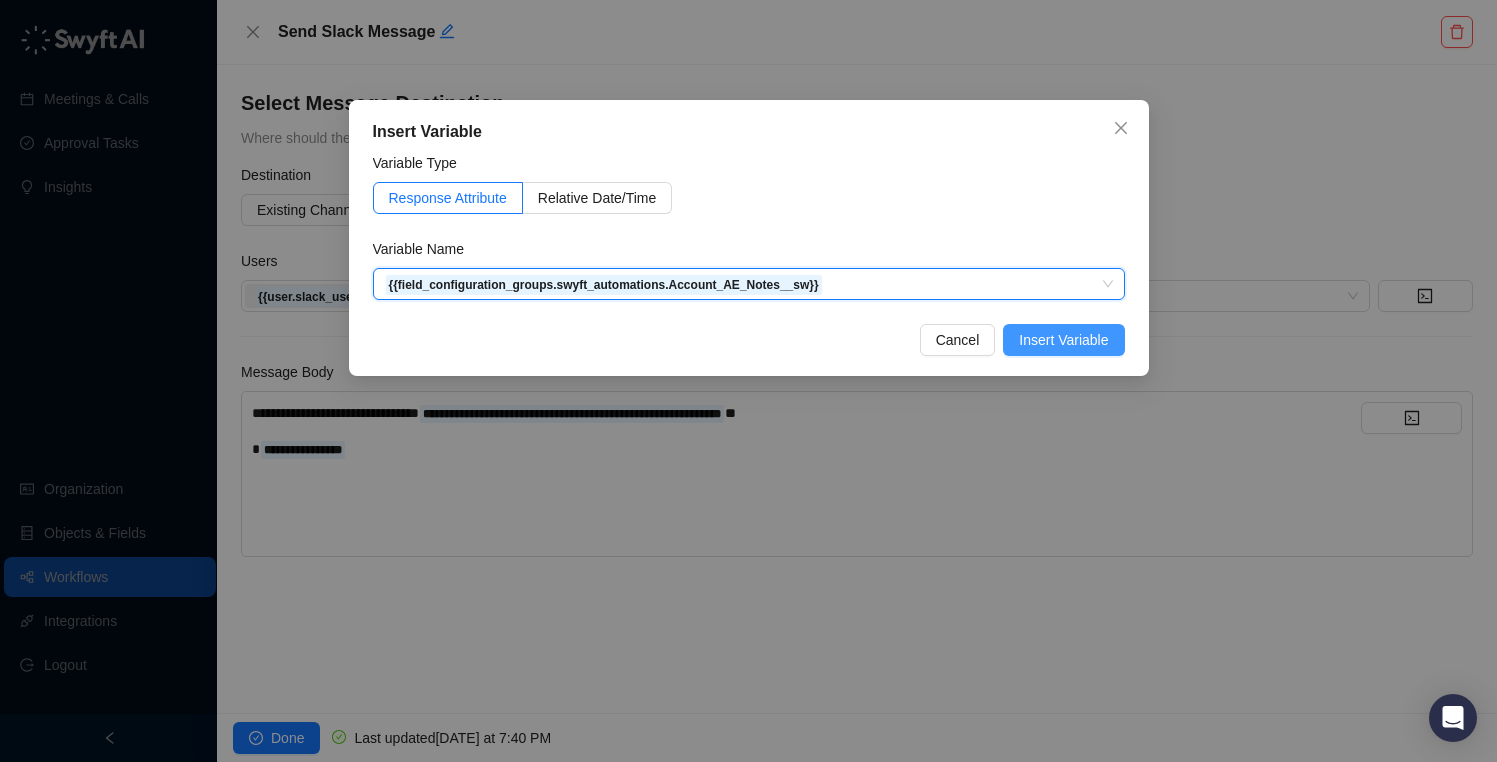click on "Insert Variable" at bounding box center (1063, 340) 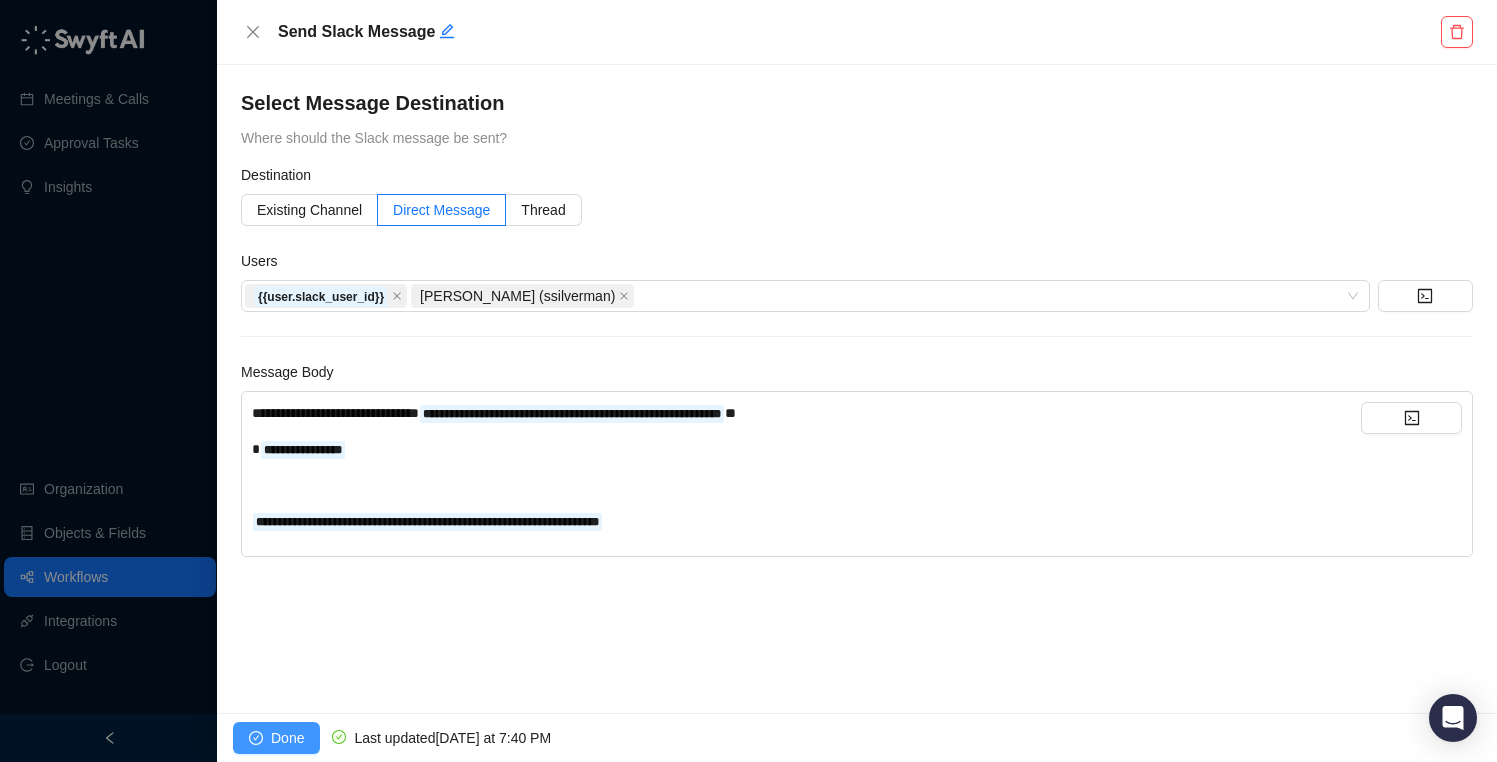 click on "Done" at bounding box center (287, 738) 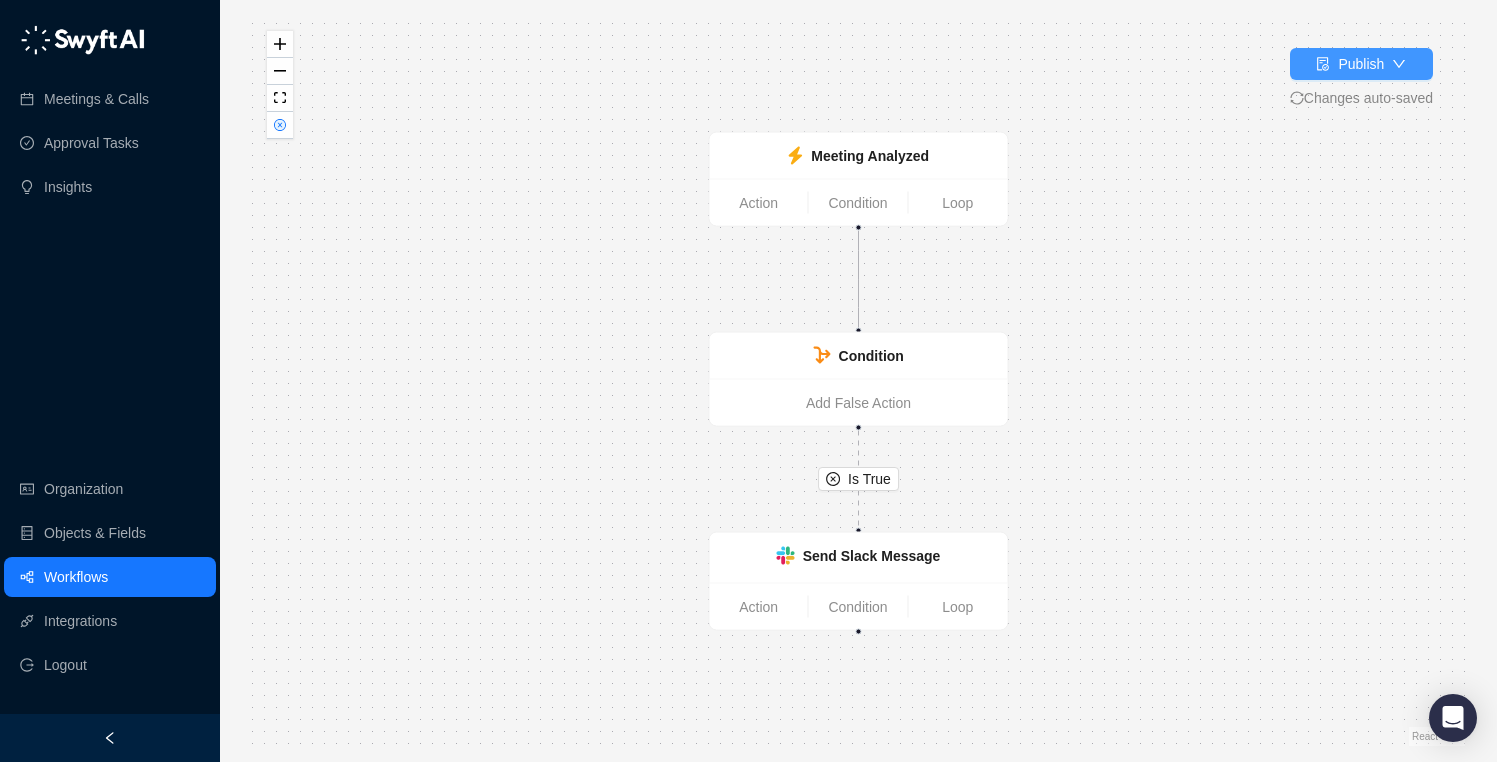 click on "Publish" at bounding box center [1361, 64] 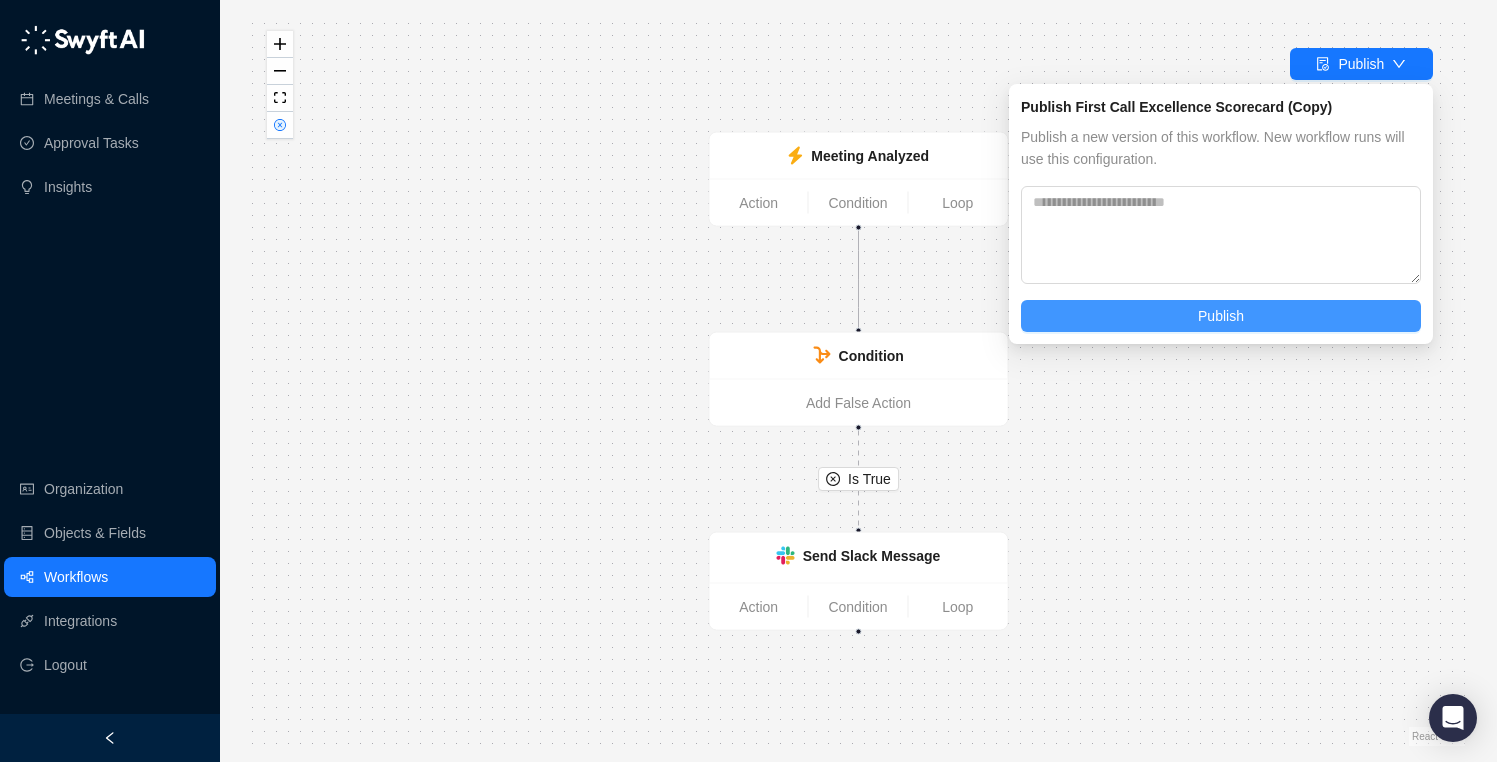click on "Publish" at bounding box center [1221, 316] 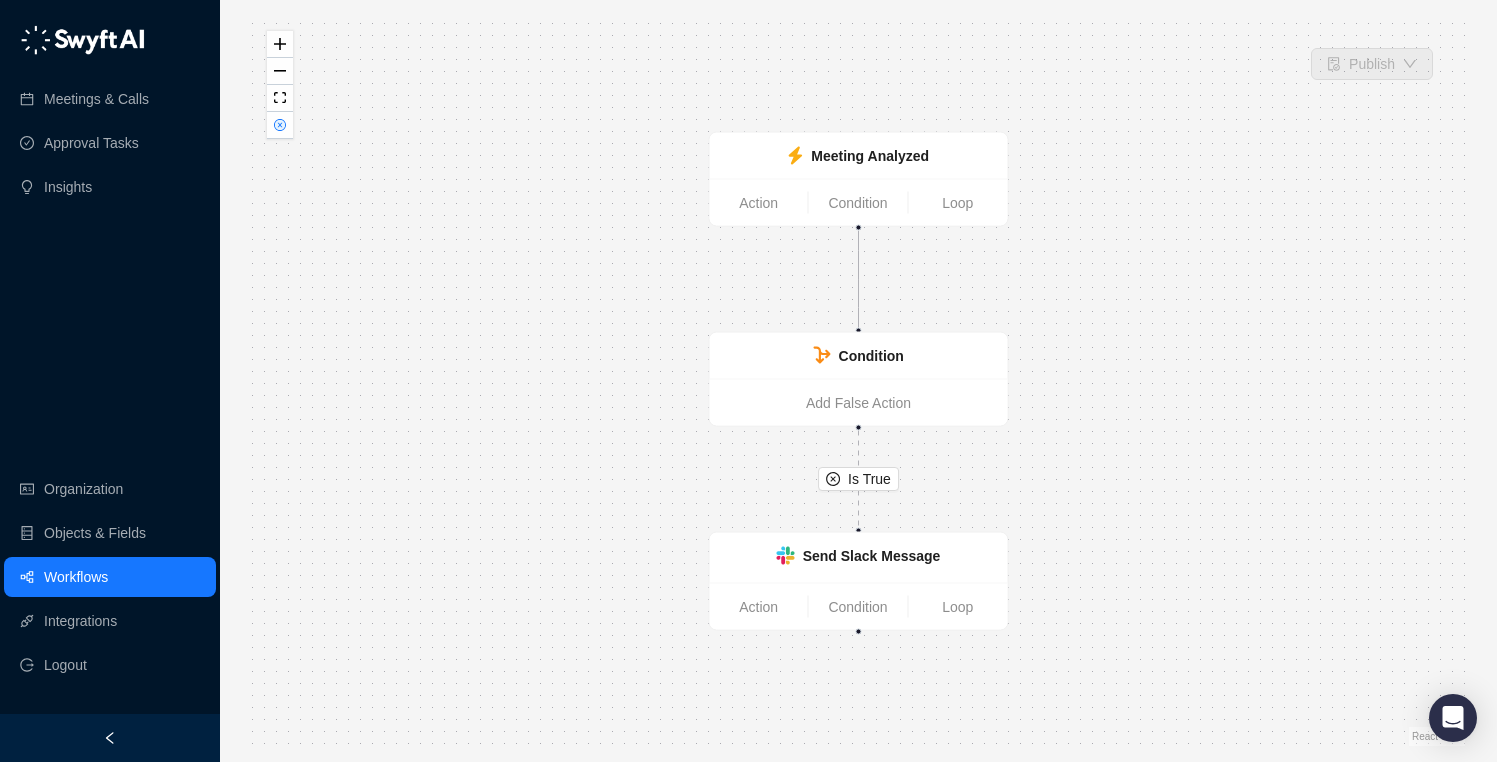 click on "Workflows" at bounding box center [110, 577] 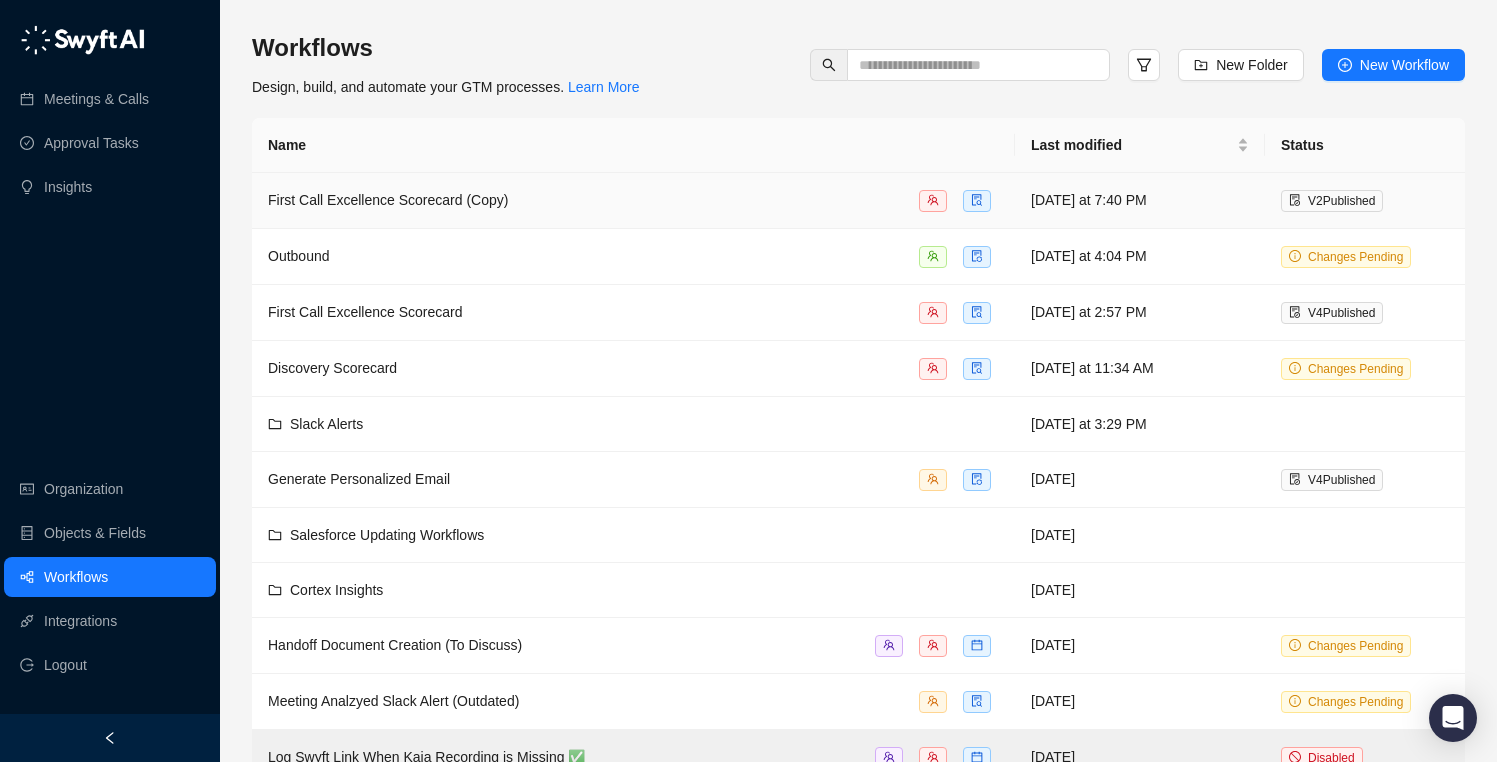 click on "First Call Excellence Scorecard (Copy)" at bounding box center [633, 200] 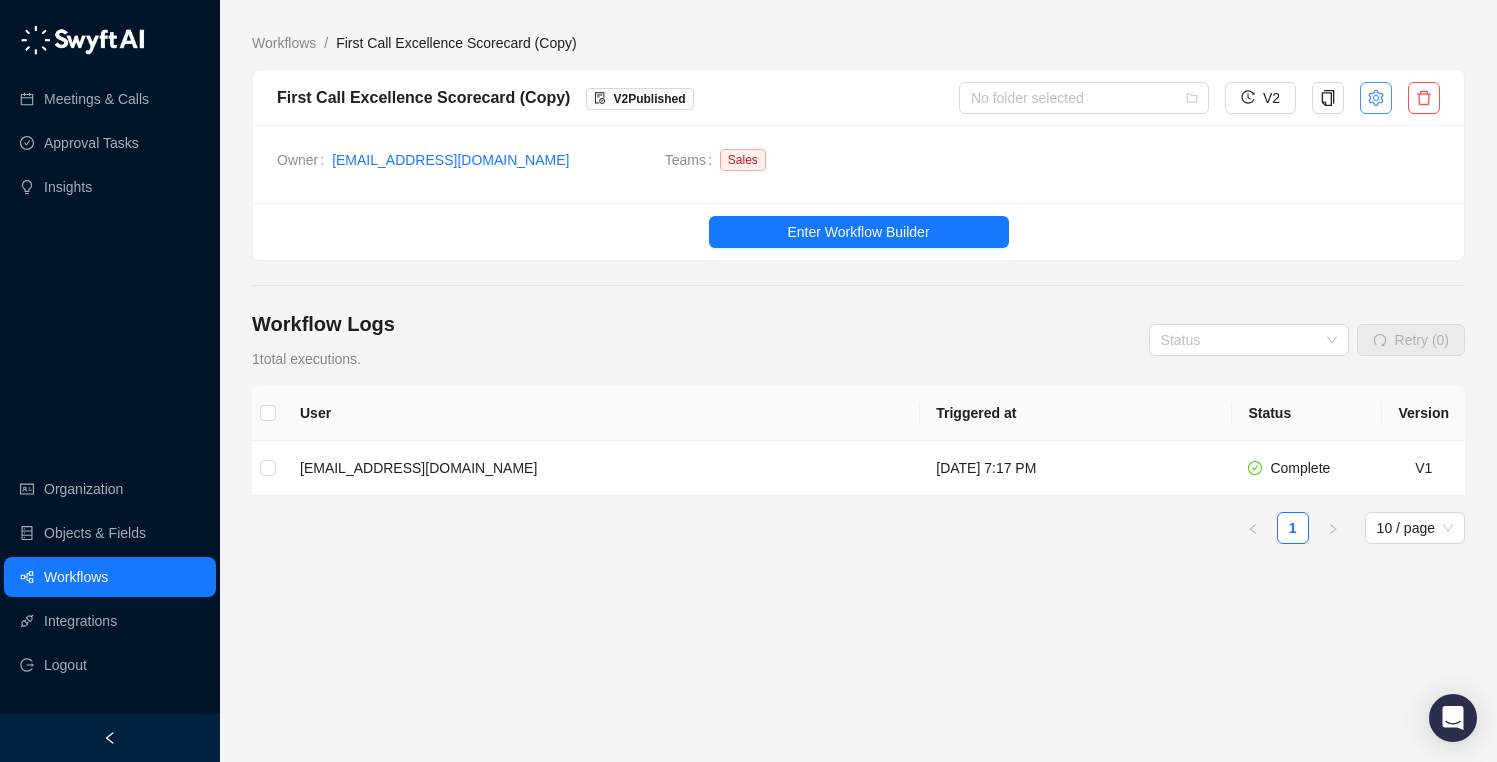 click 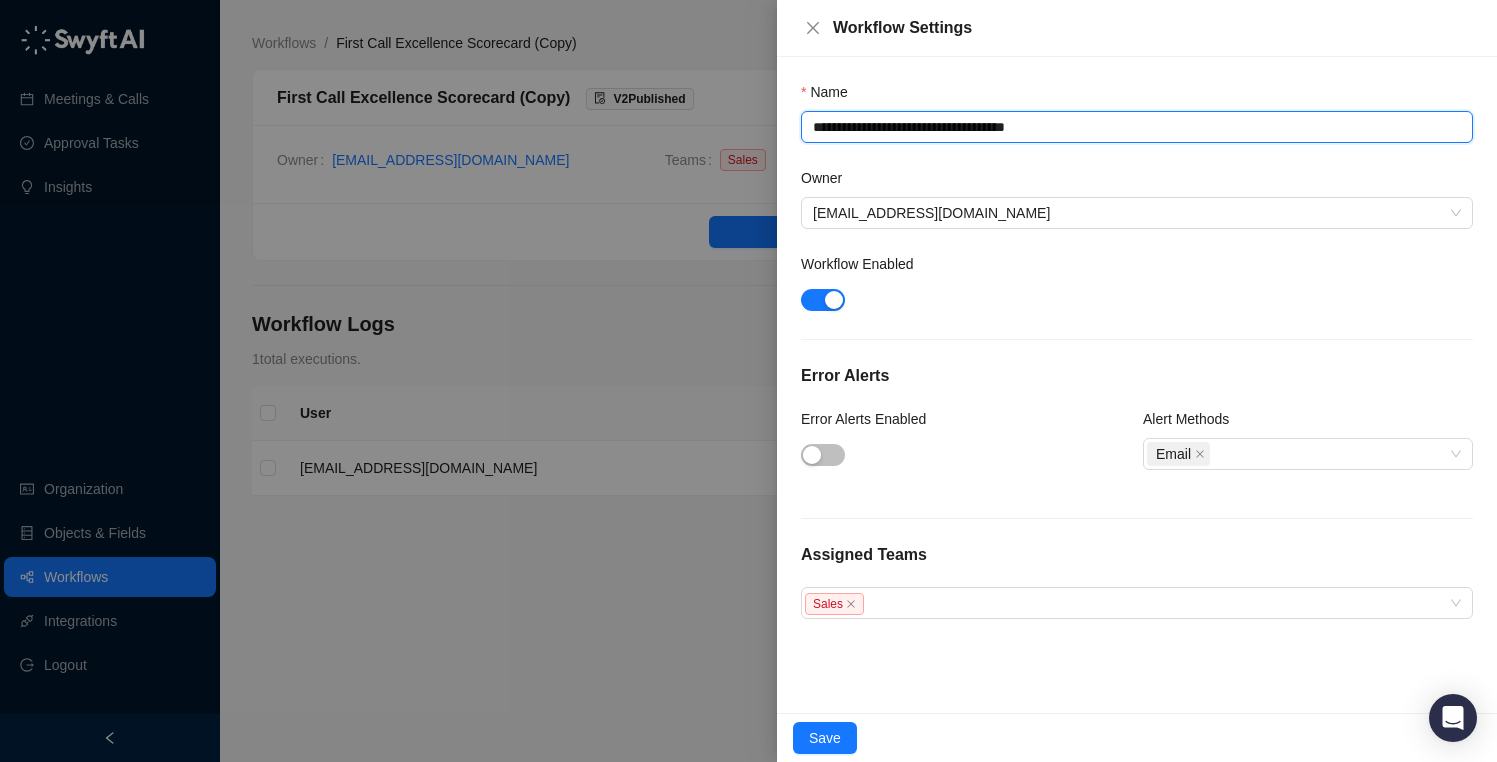 click on "**********" at bounding box center [1137, 127] 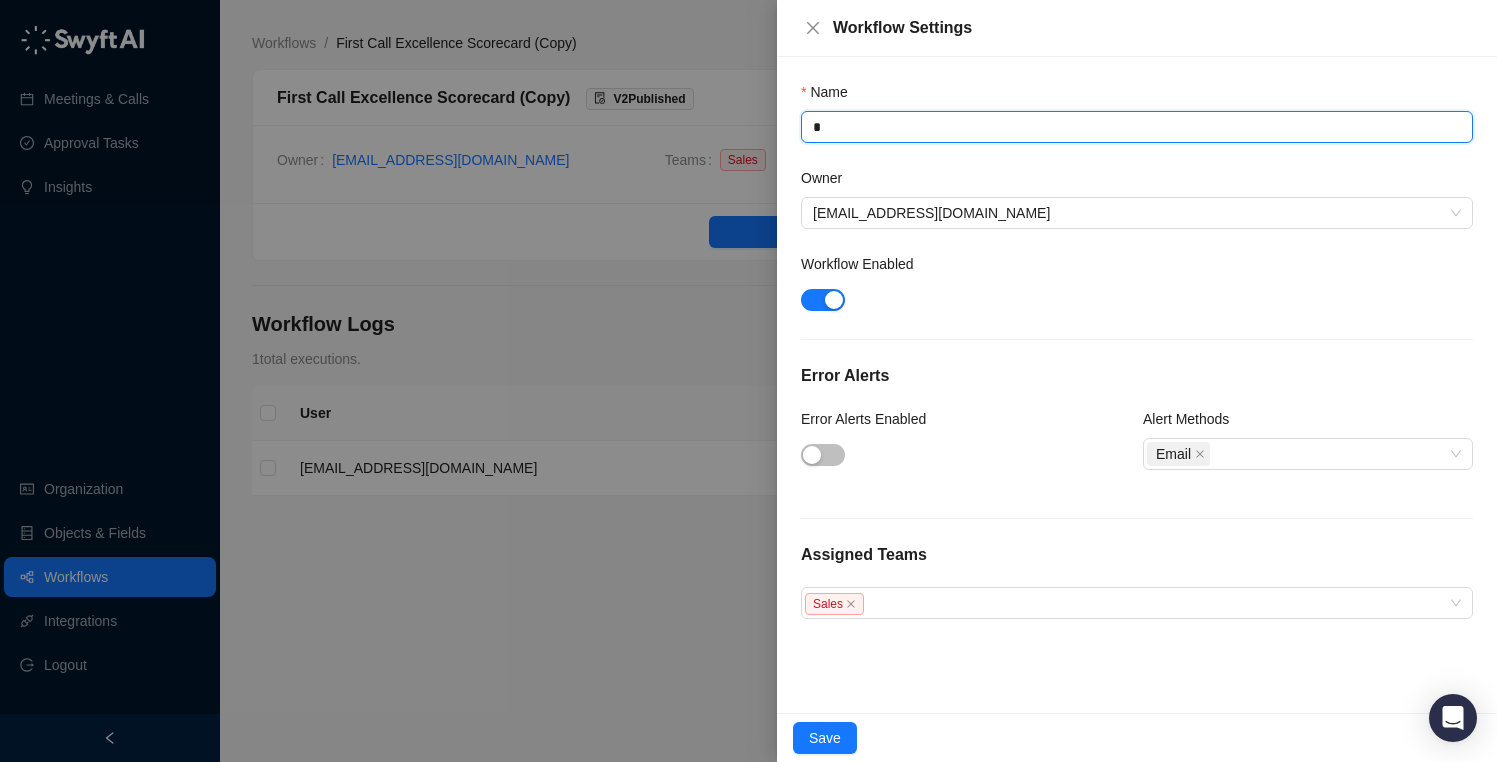 type on "**" 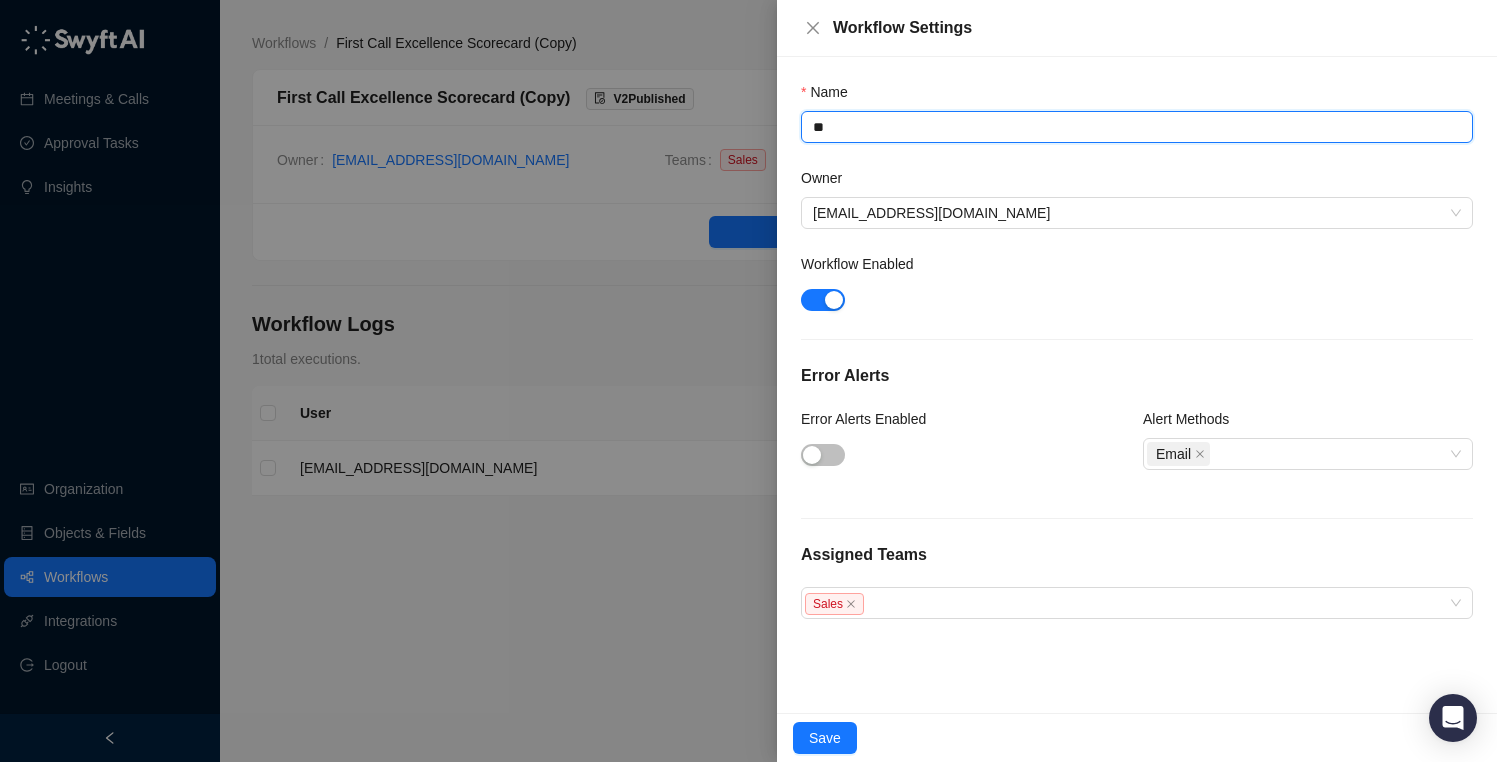 type on "**" 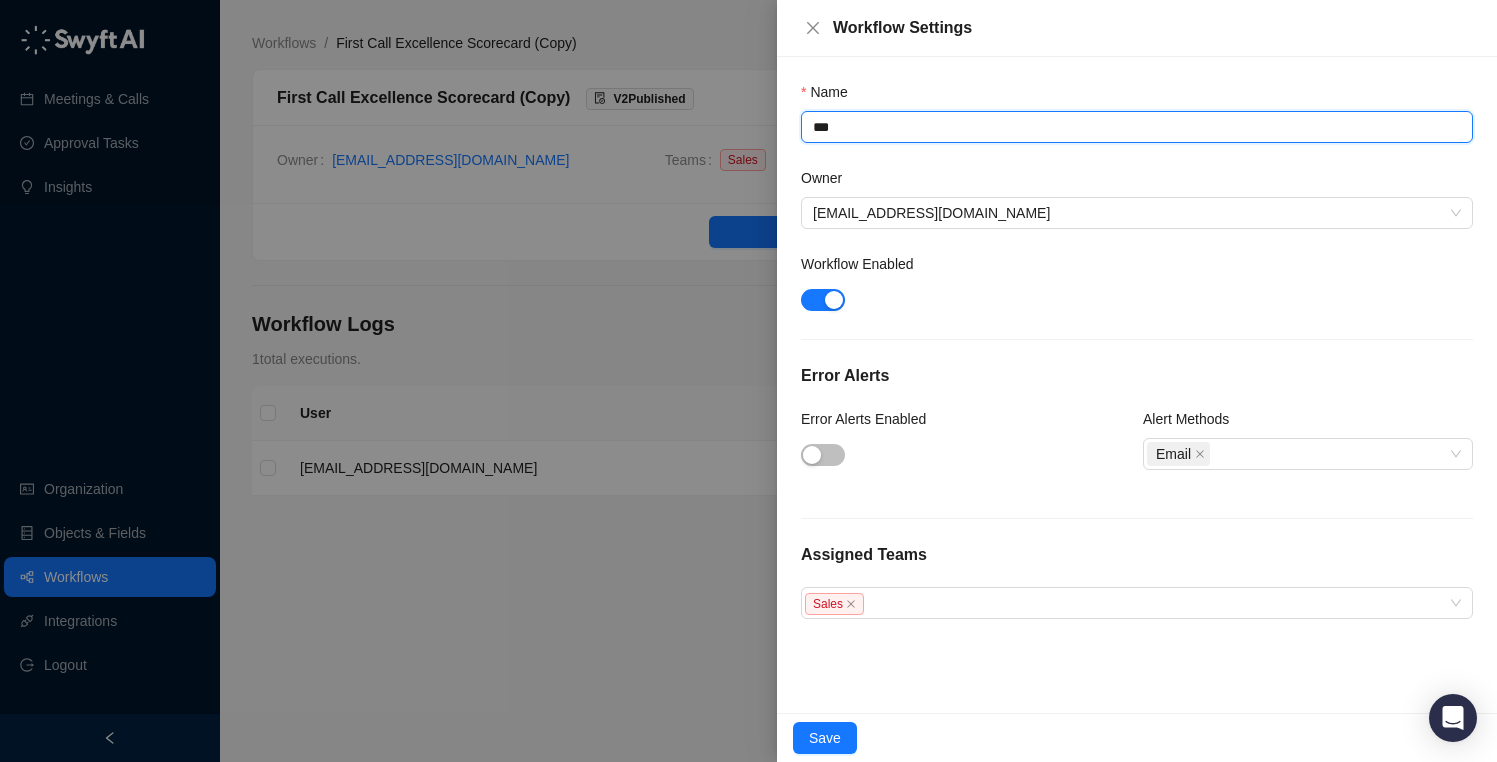 type on "****" 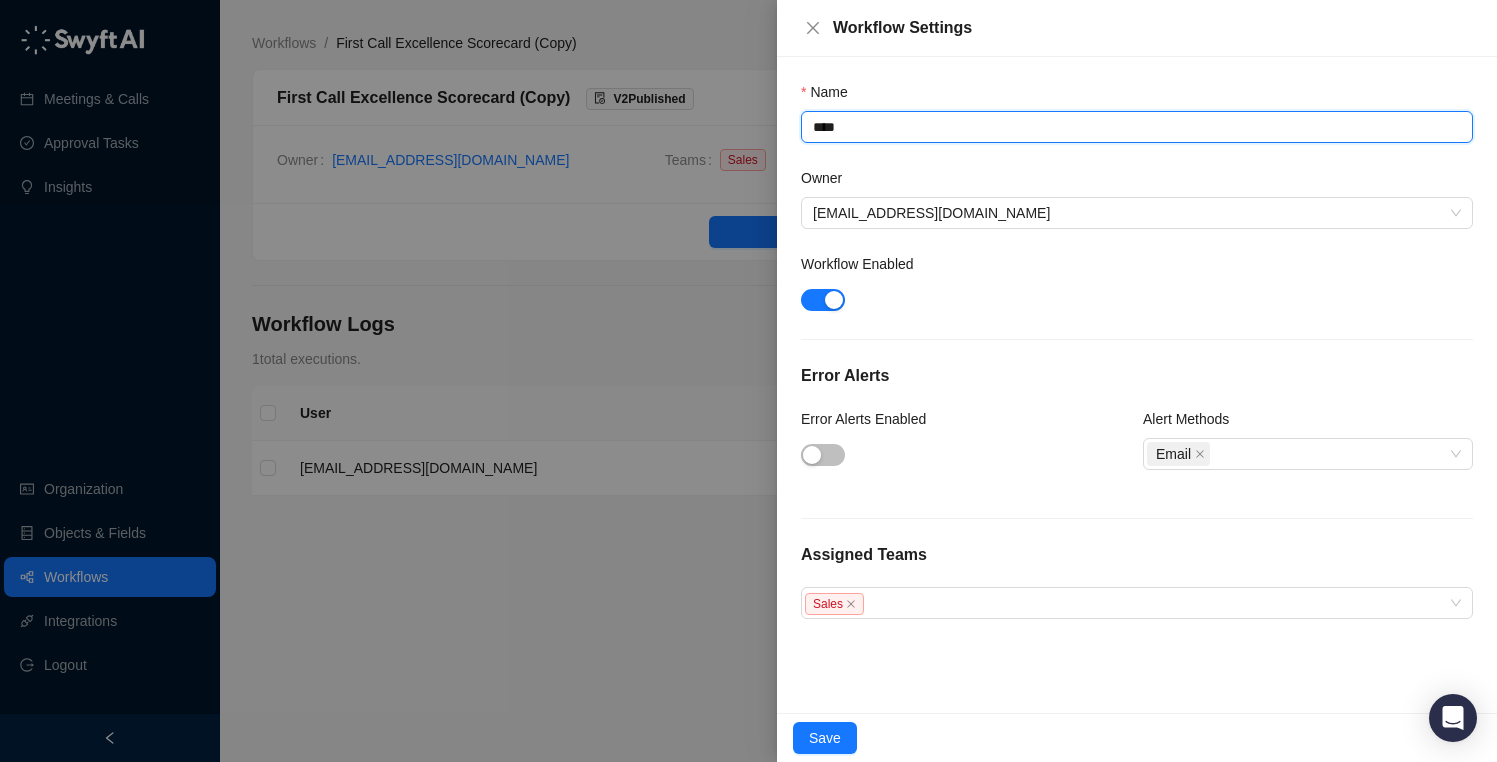 type on "*****" 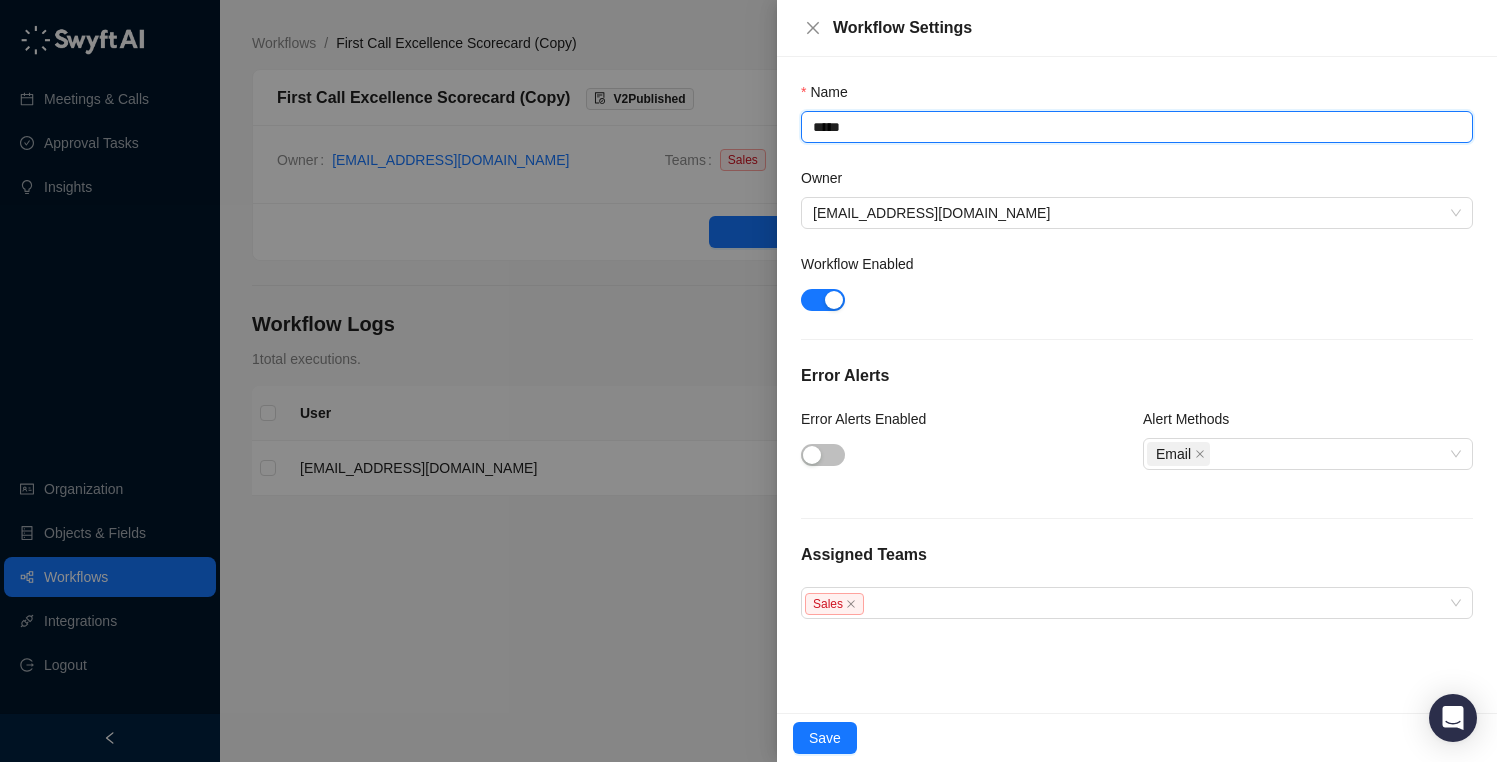type on "******" 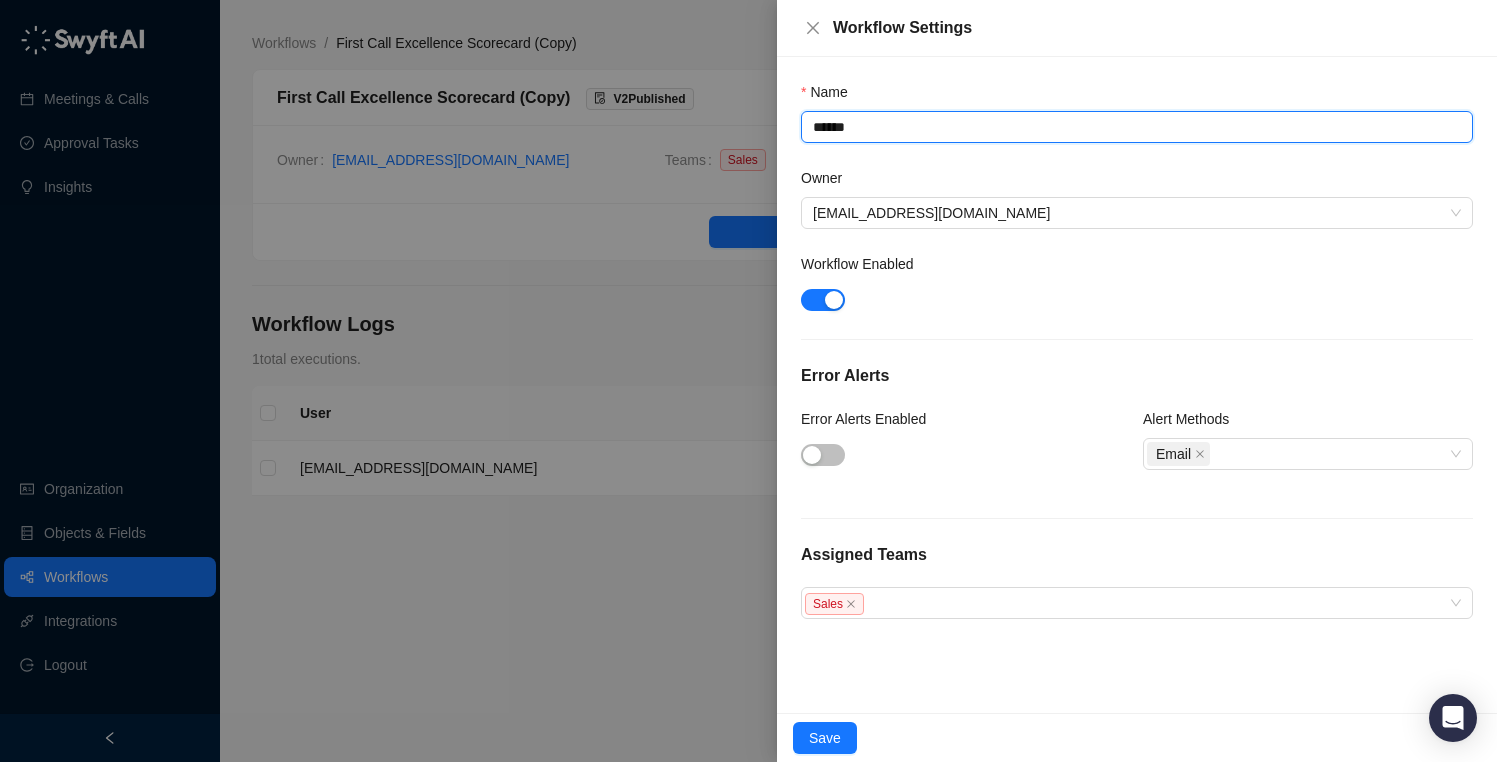type on "*******" 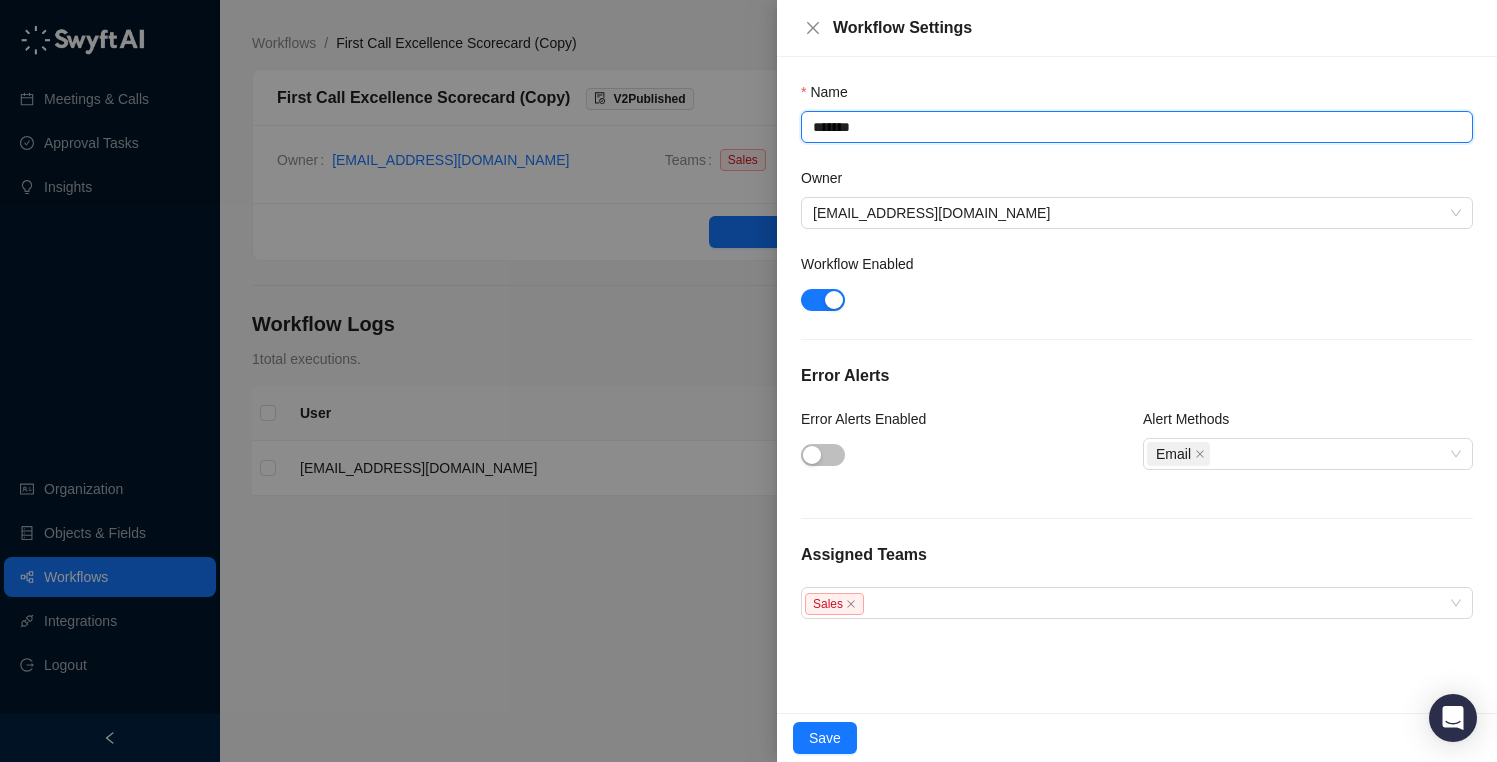 type on "********" 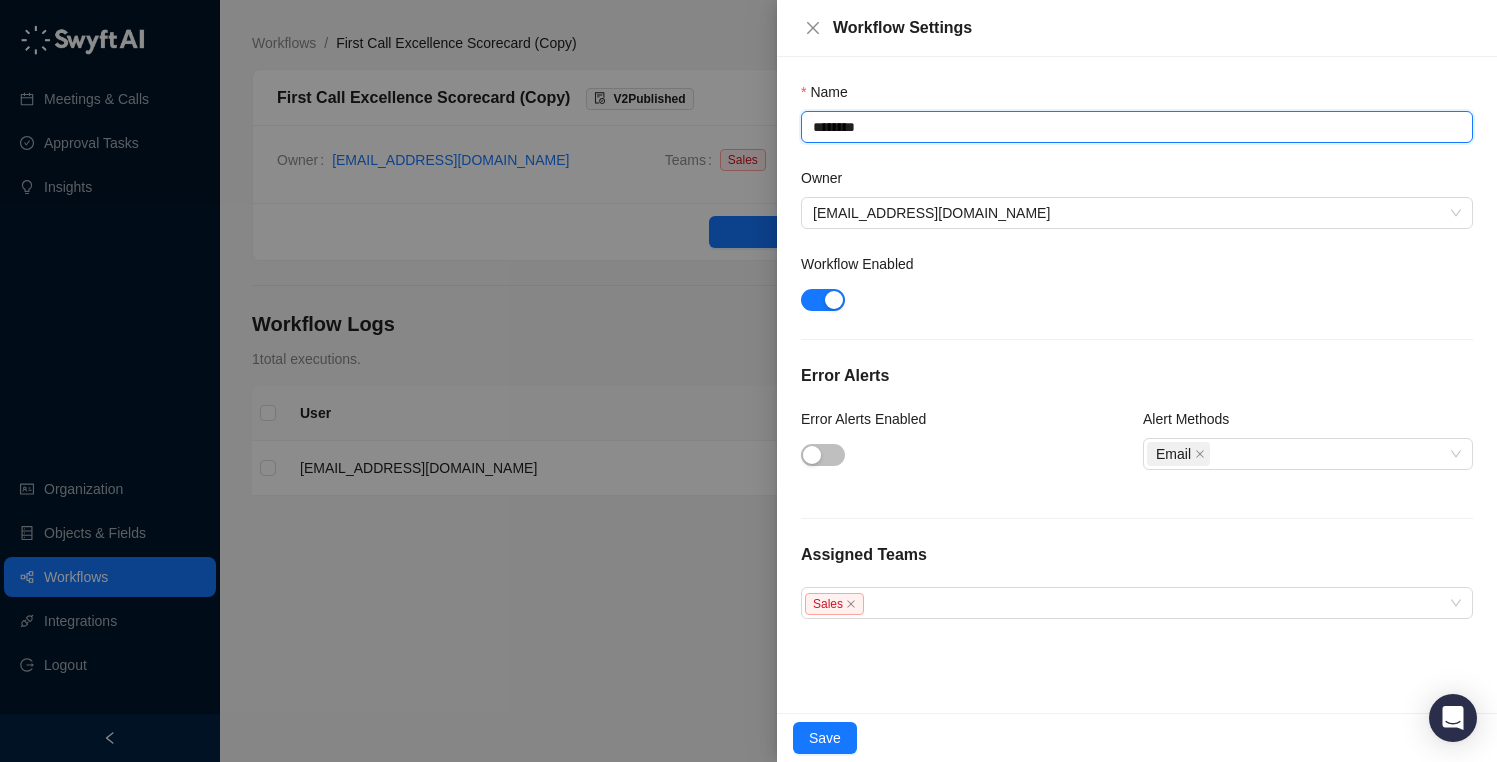 type on "*********" 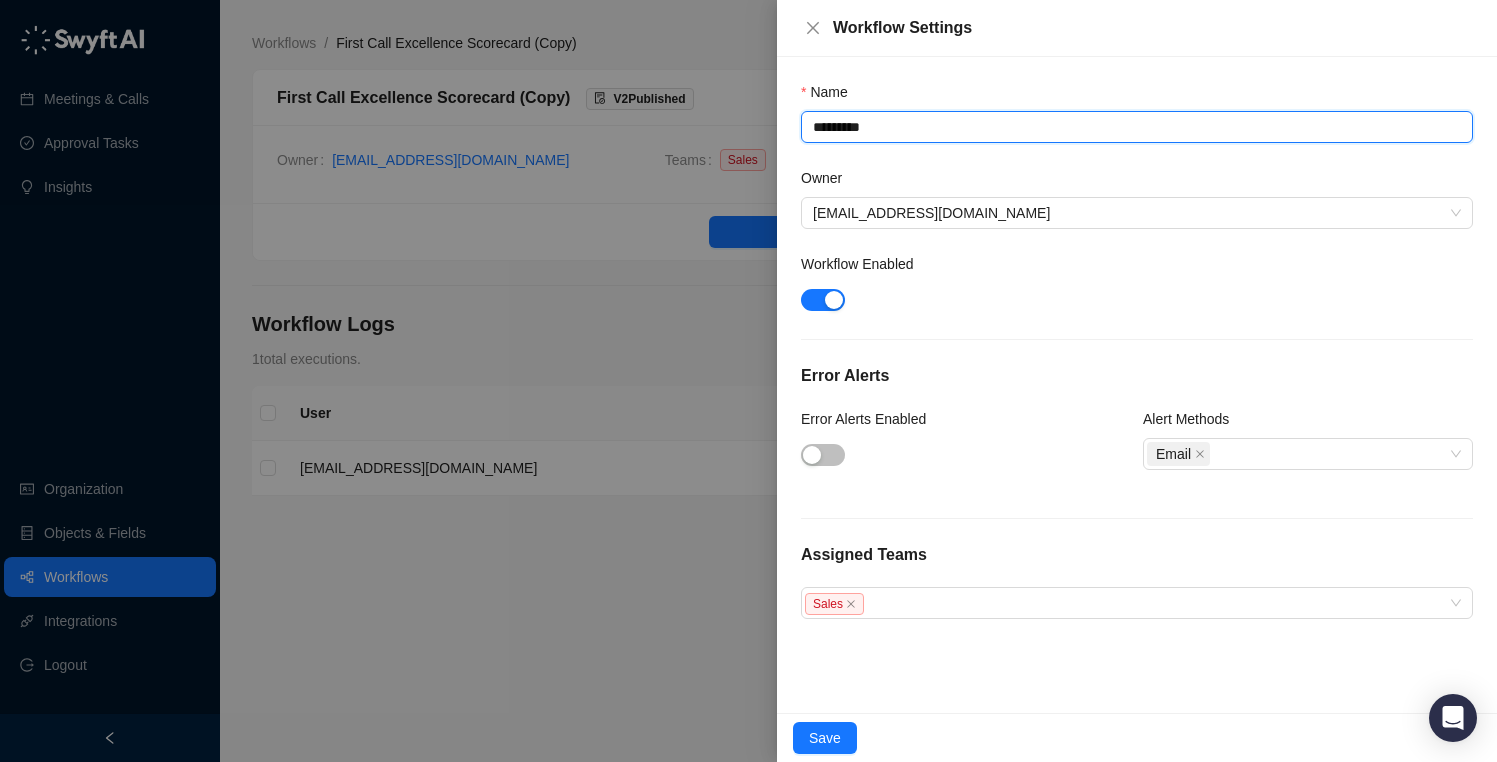 type on "**********" 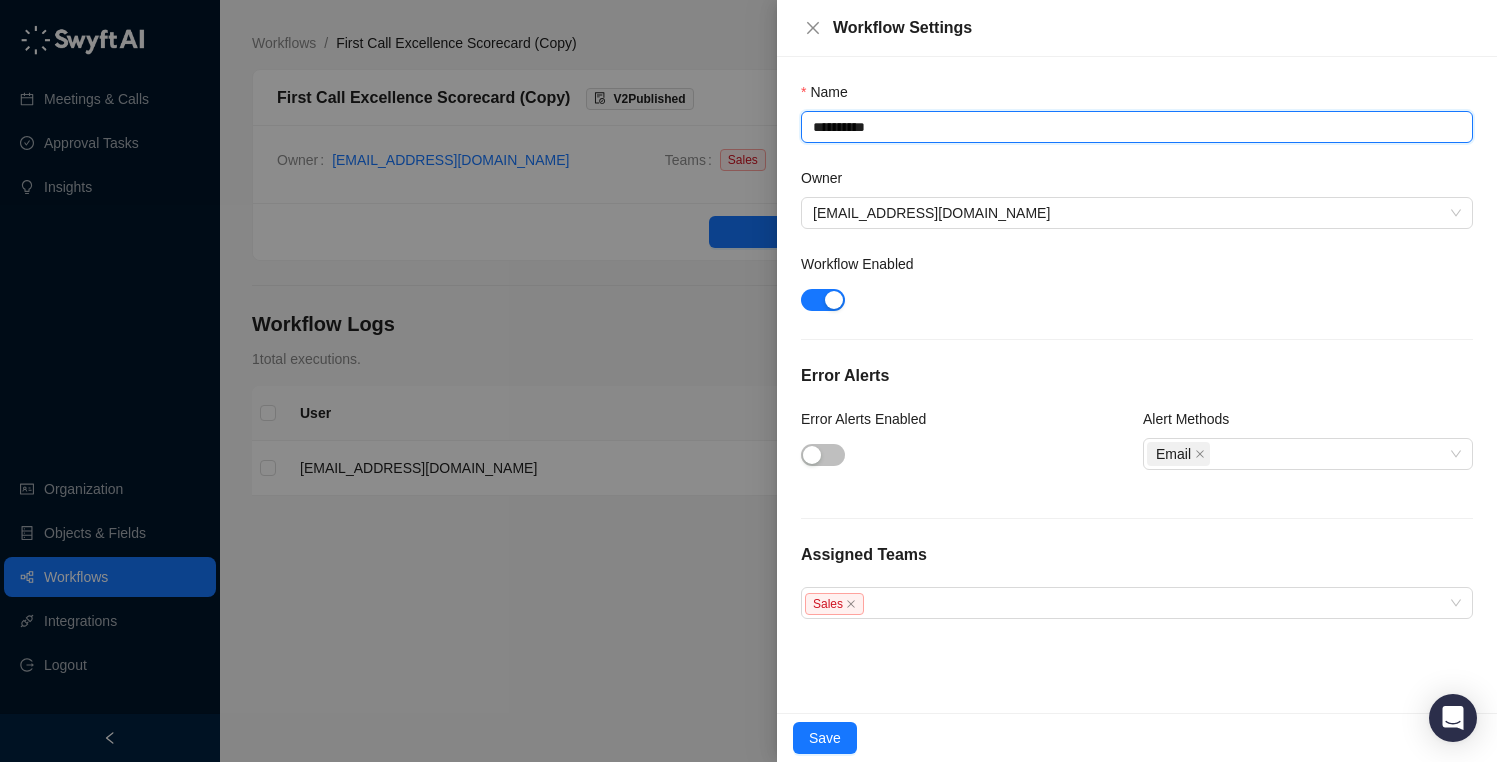 type on "**********" 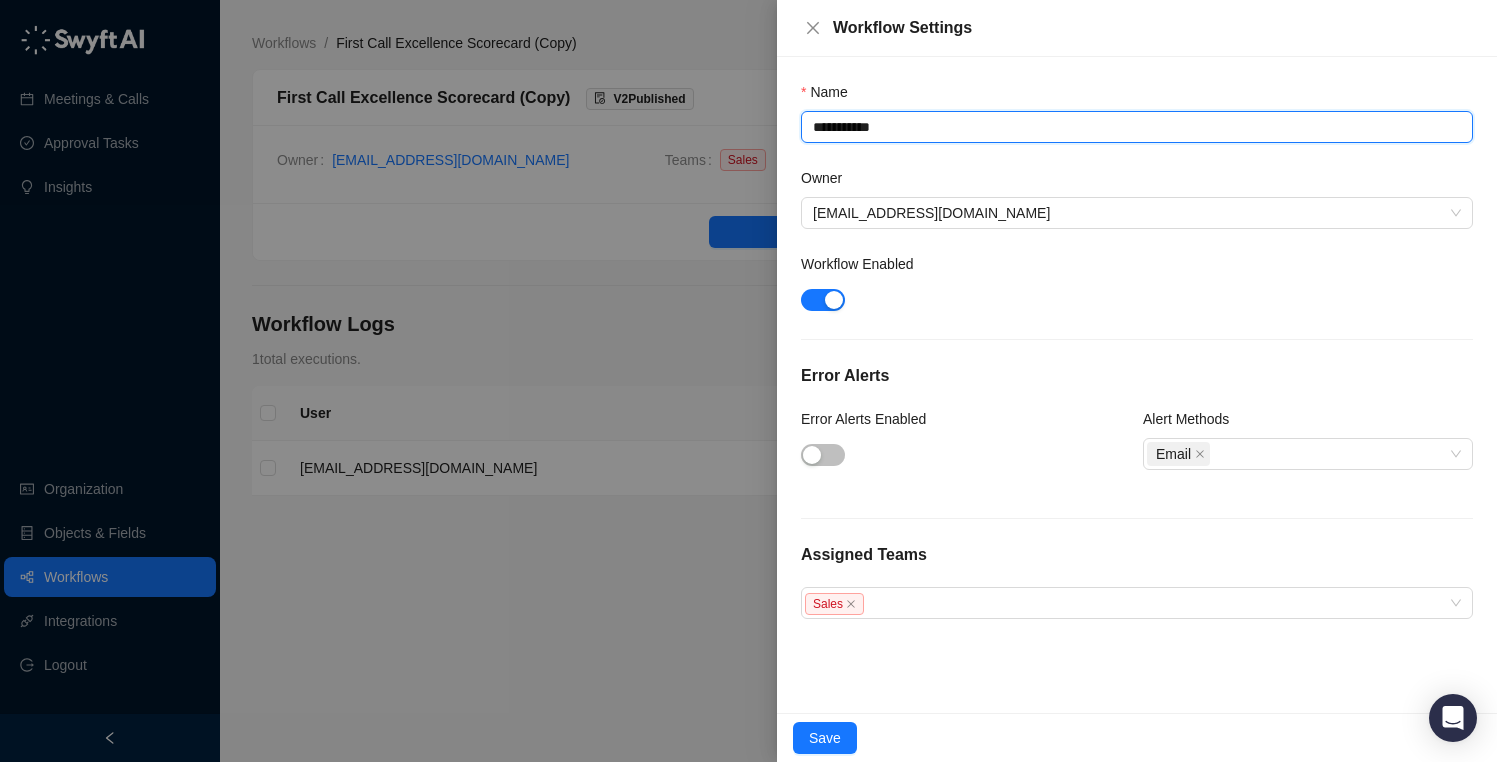 type on "**********" 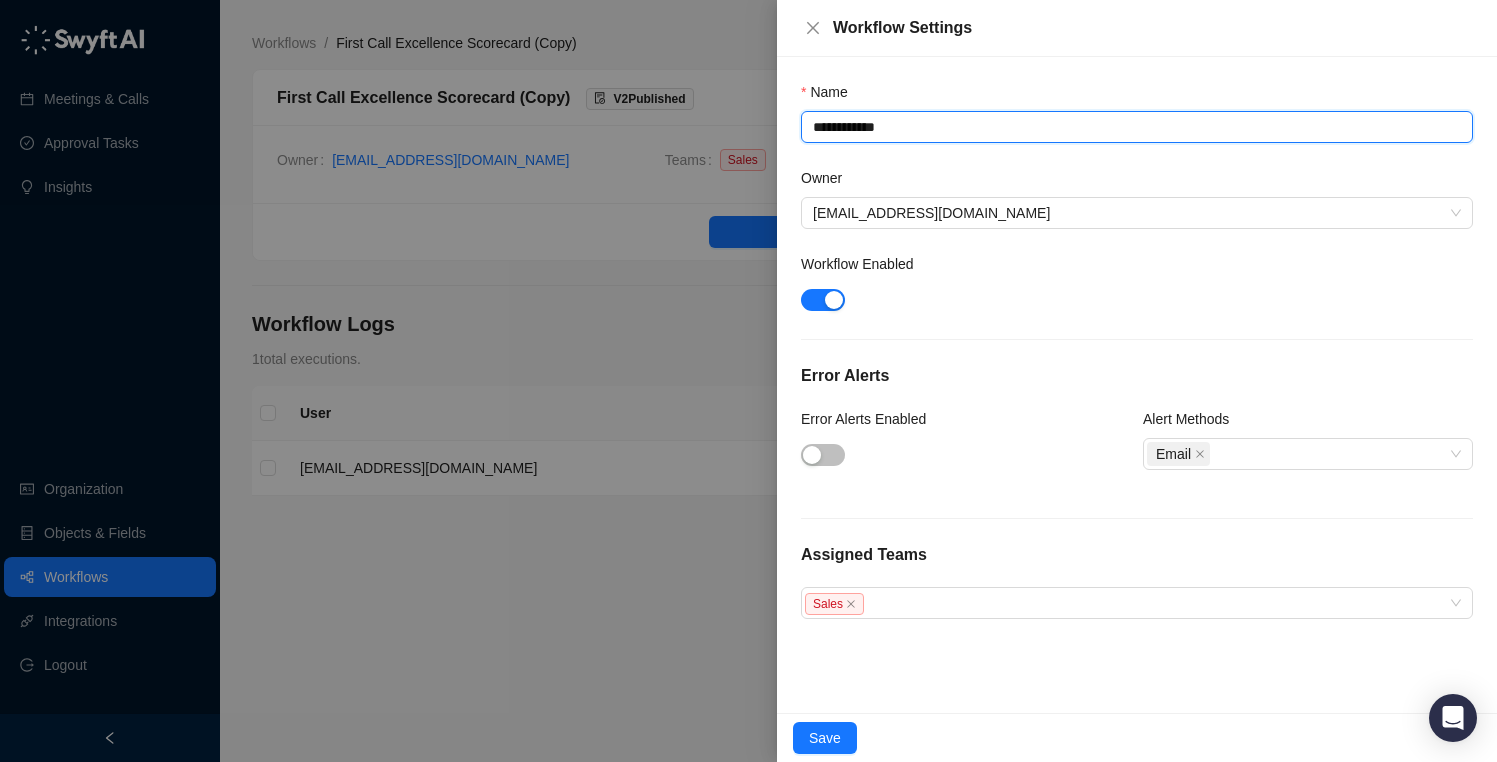 type on "**********" 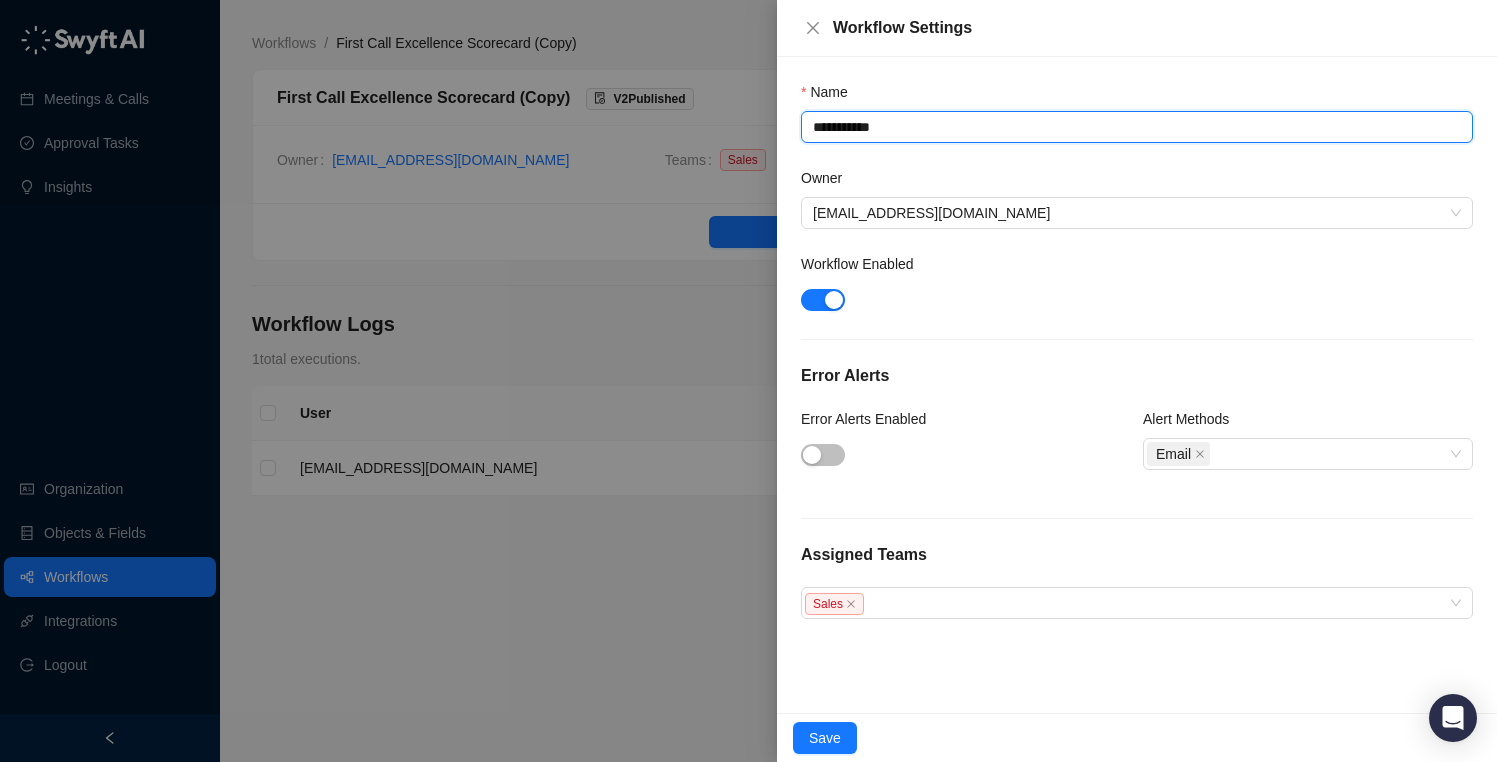 type on "**********" 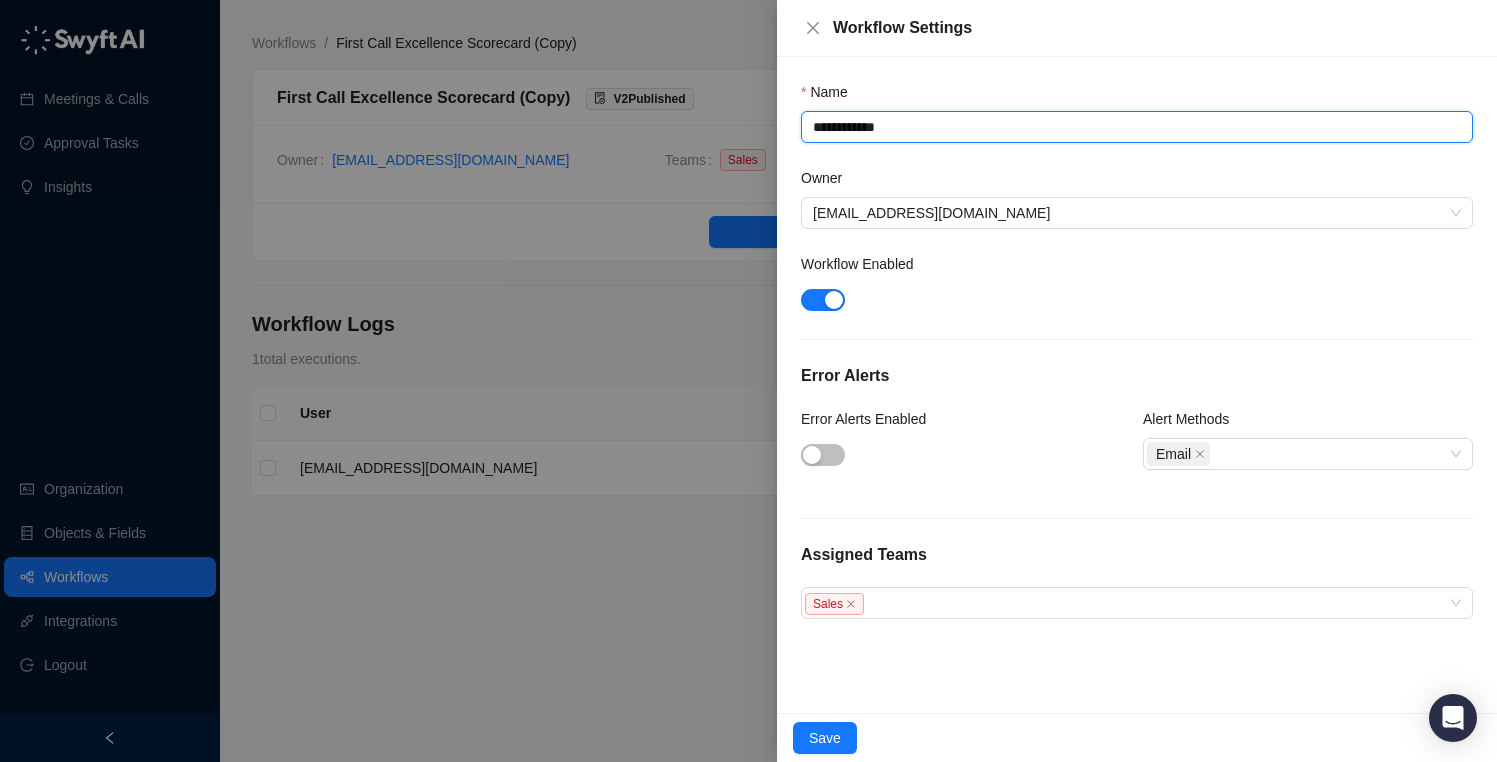 type on "**********" 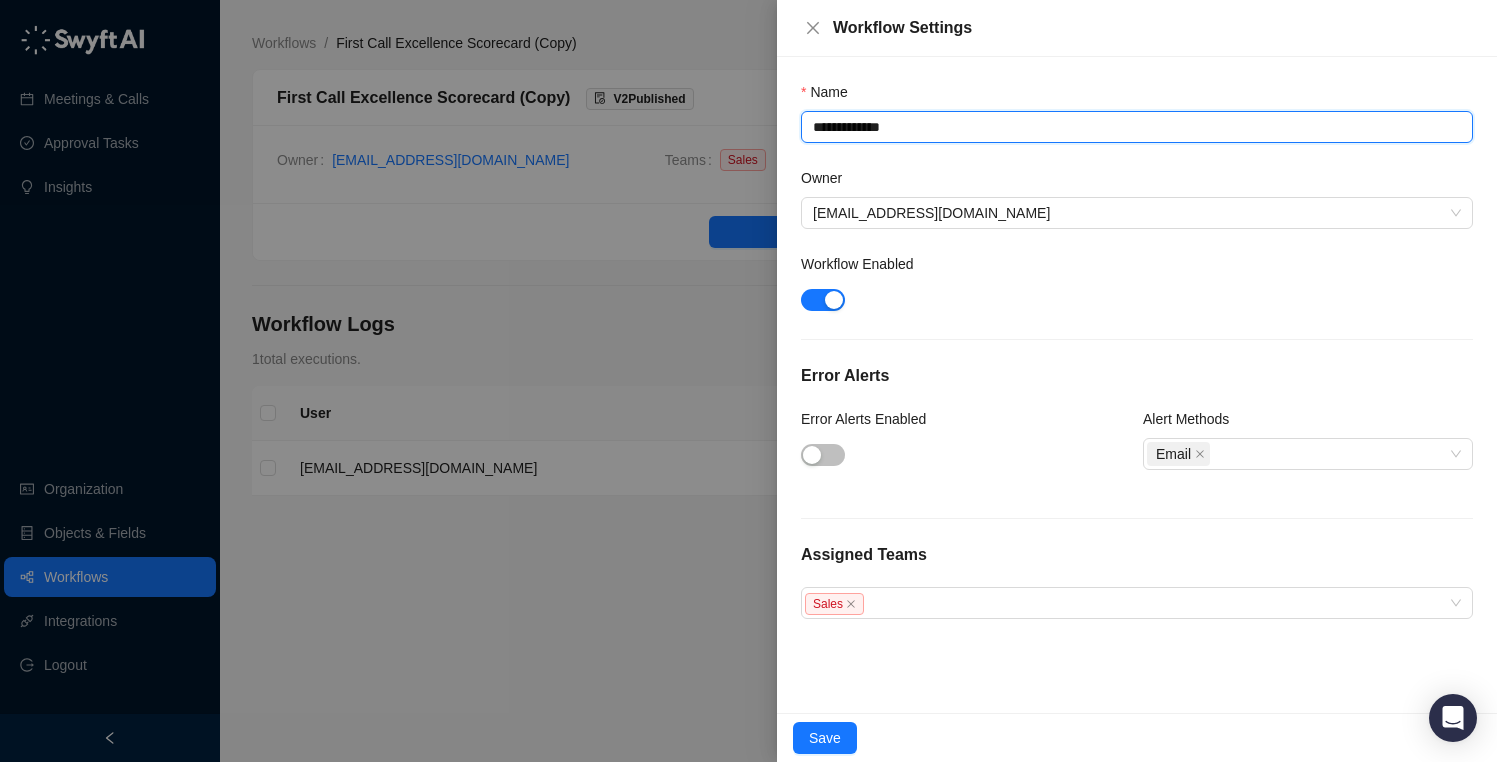 type on "**********" 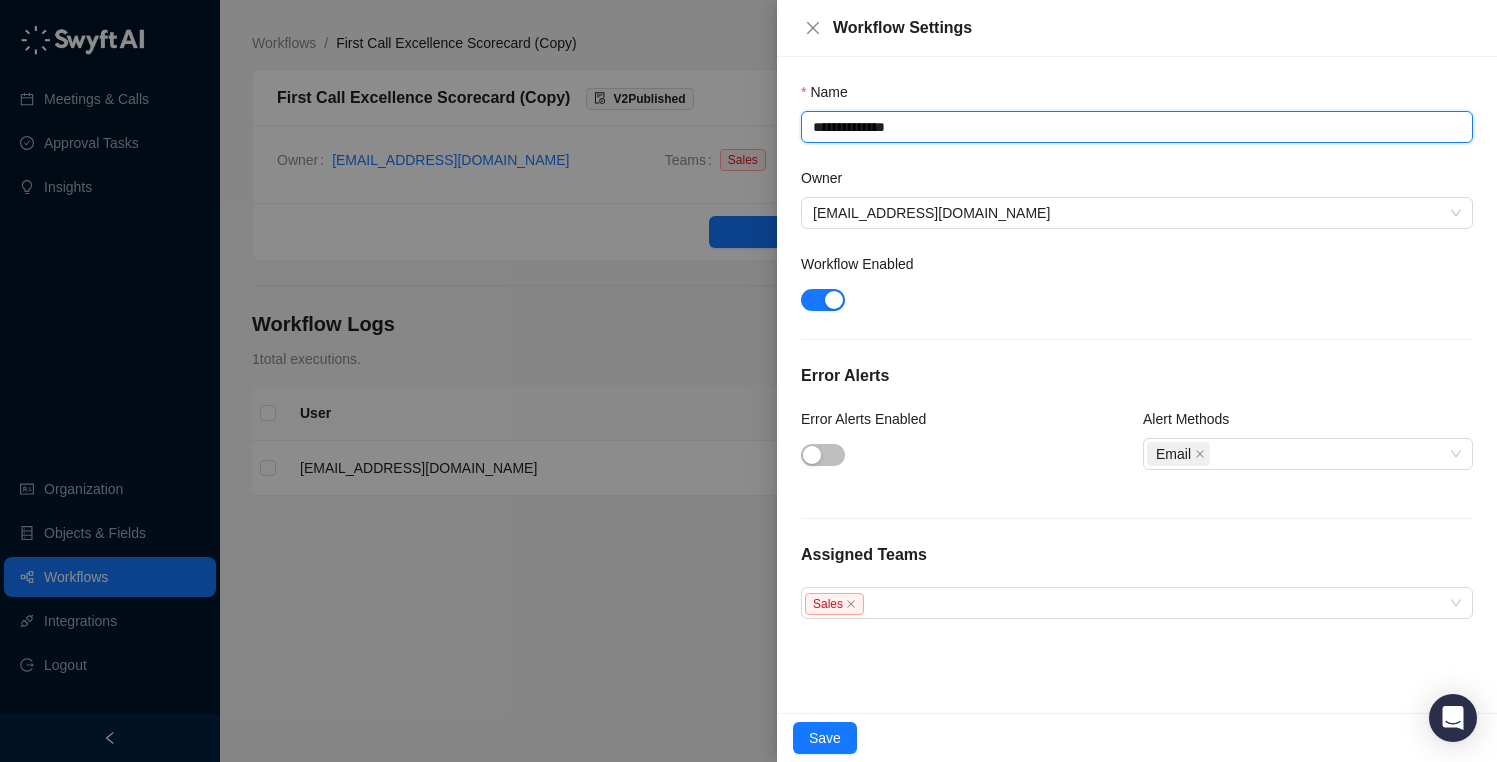 type on "**********" 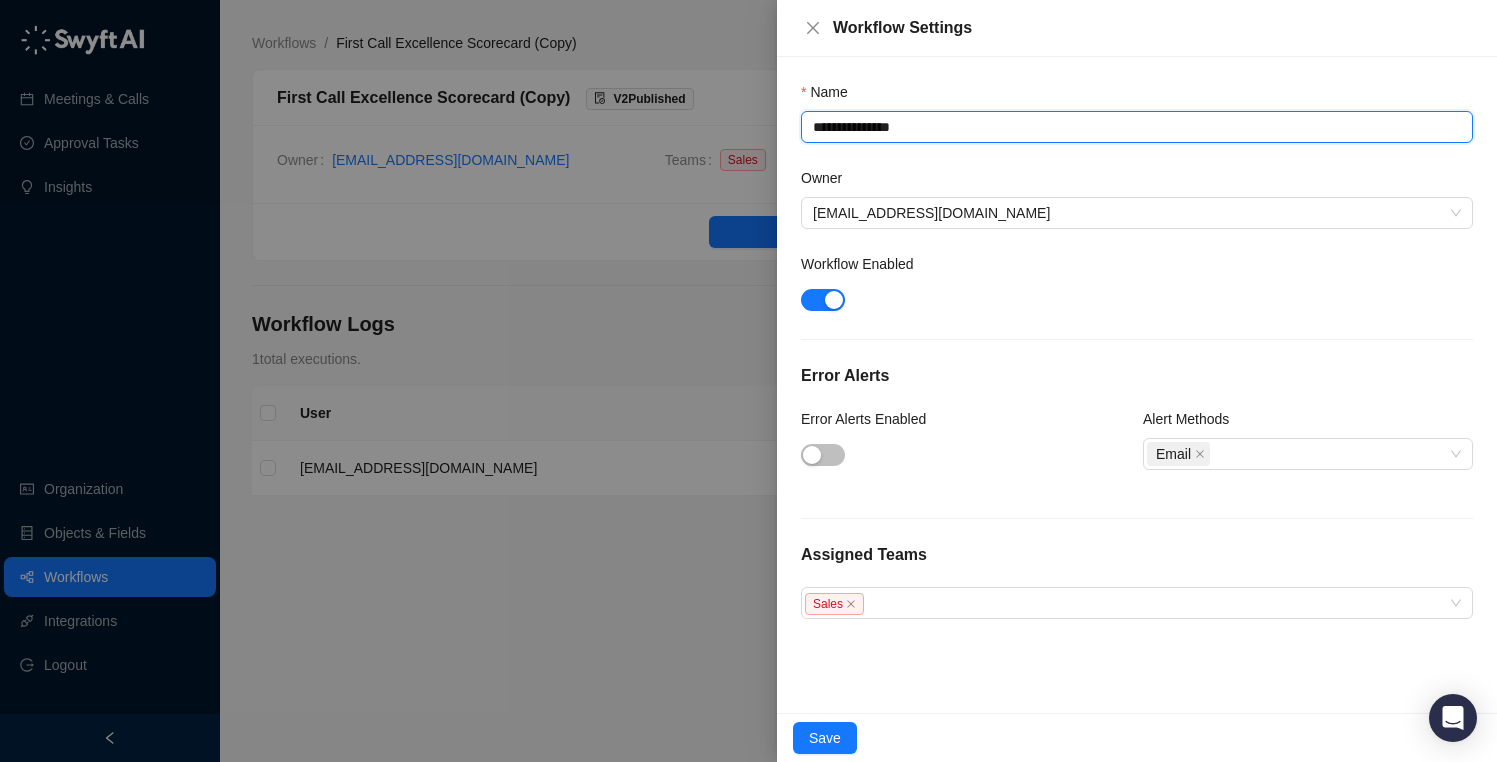 type on "**********" 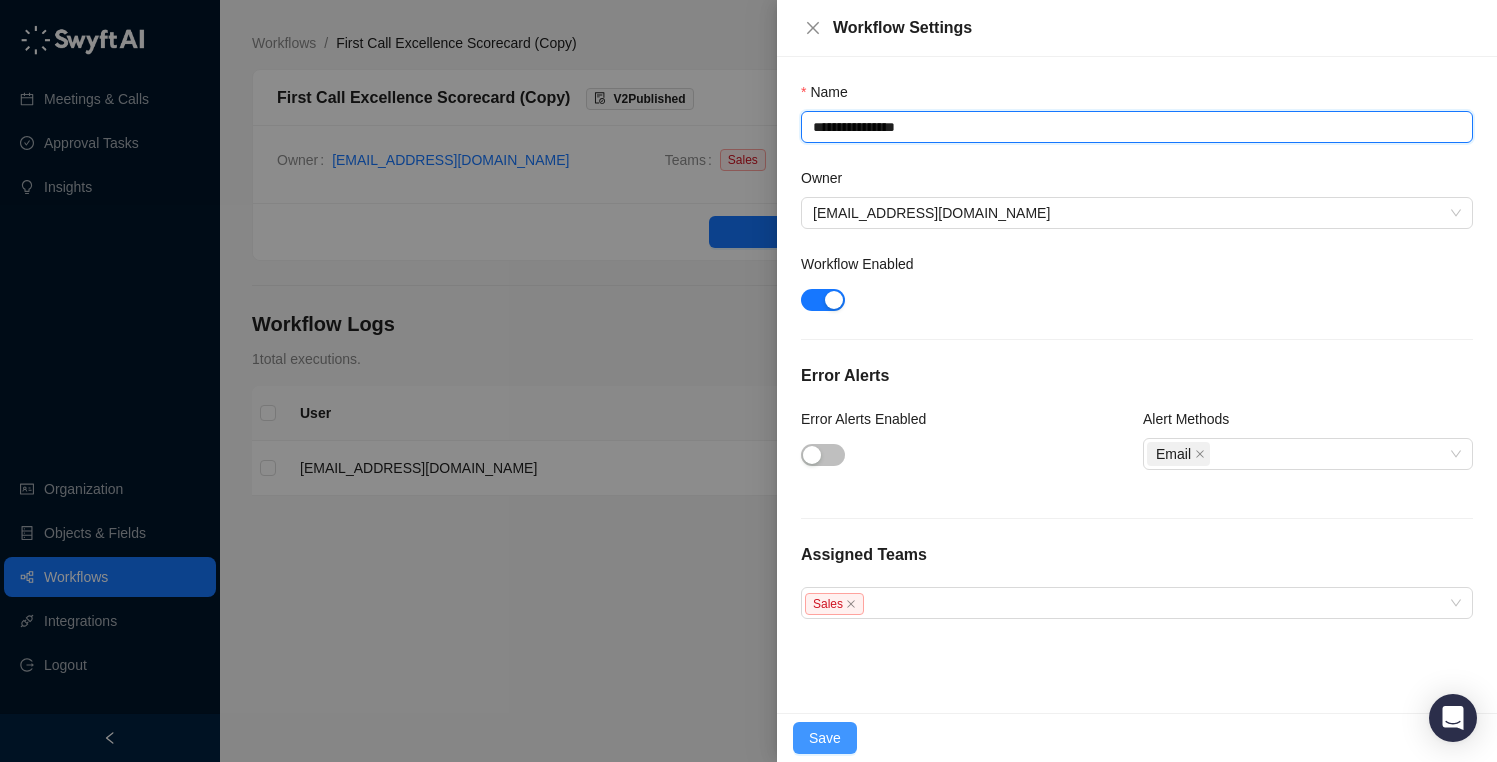 type on "**********" 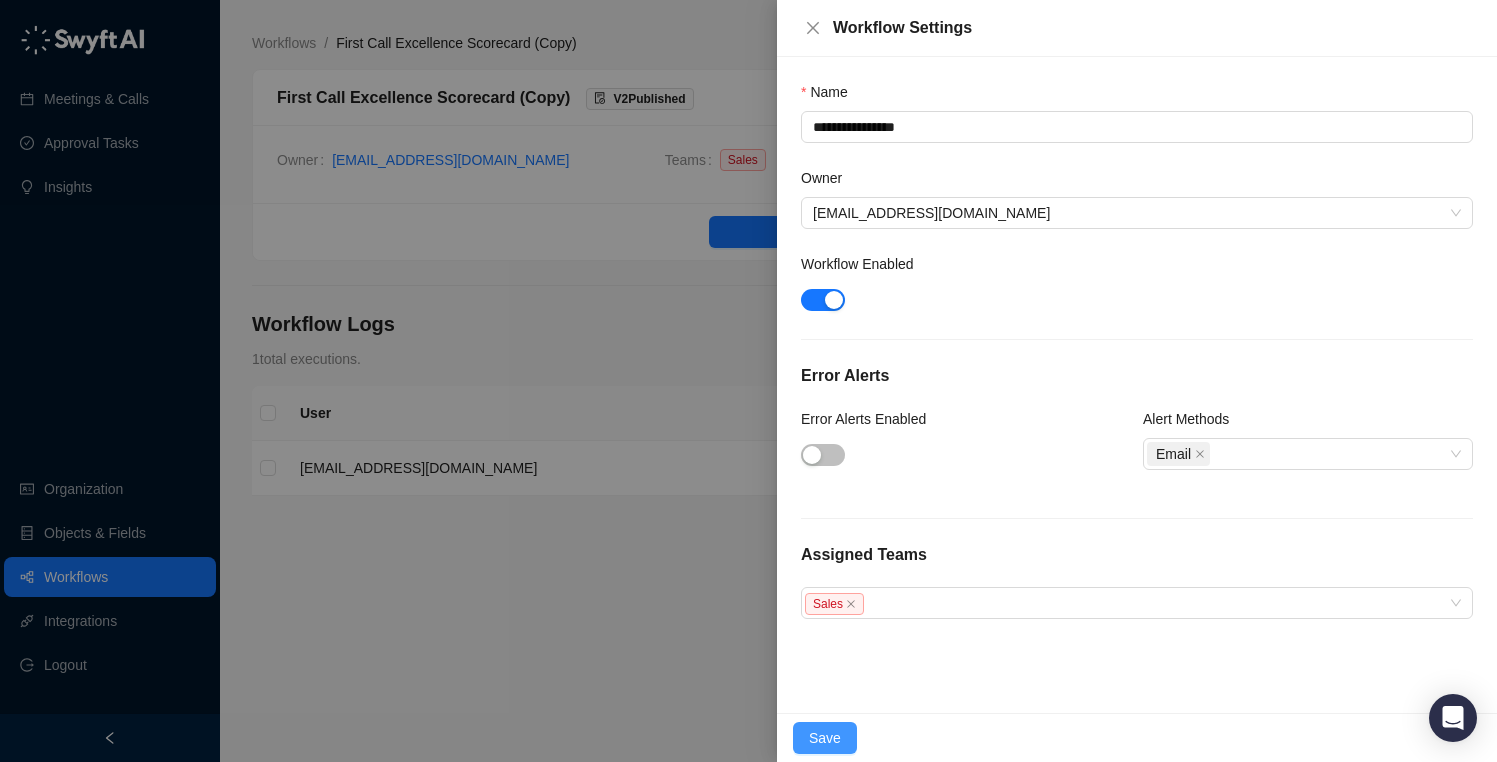 click on "Save" at bounding box center (825, 738) 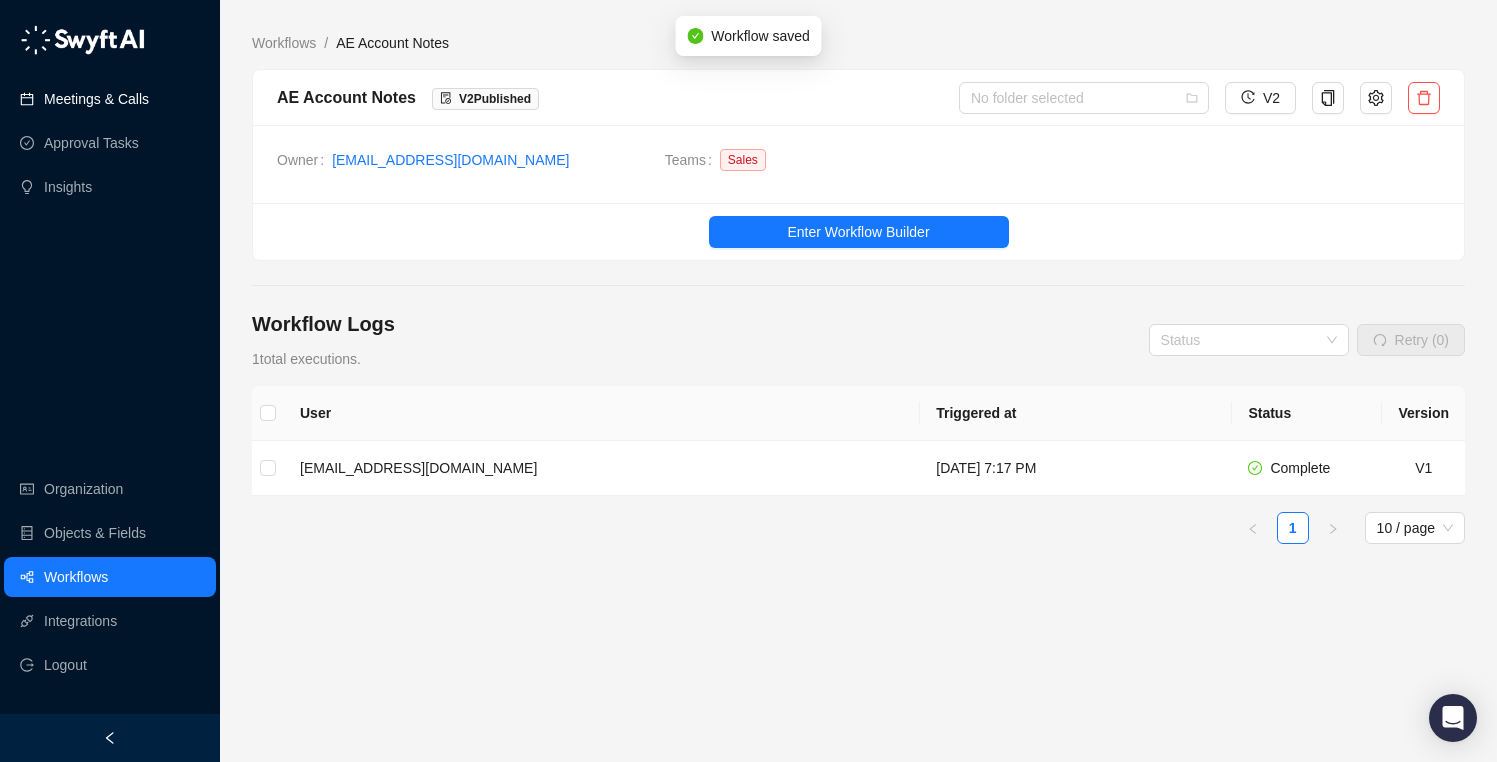click on "Meetings & Calls" at bounding box center [110, 99] 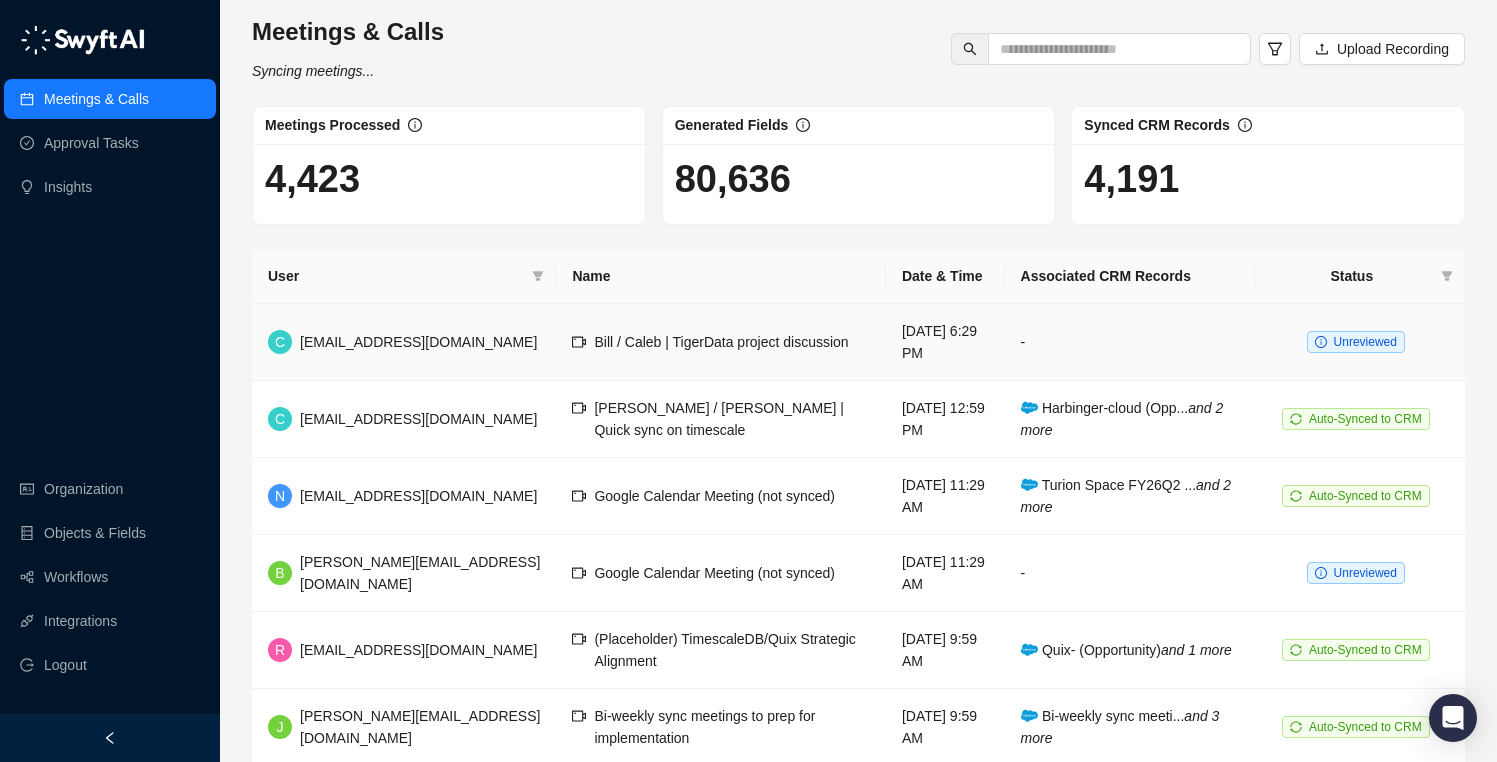 click on "Bill / Caleb | TigerData project discussion" at bounding box center [720, 342] 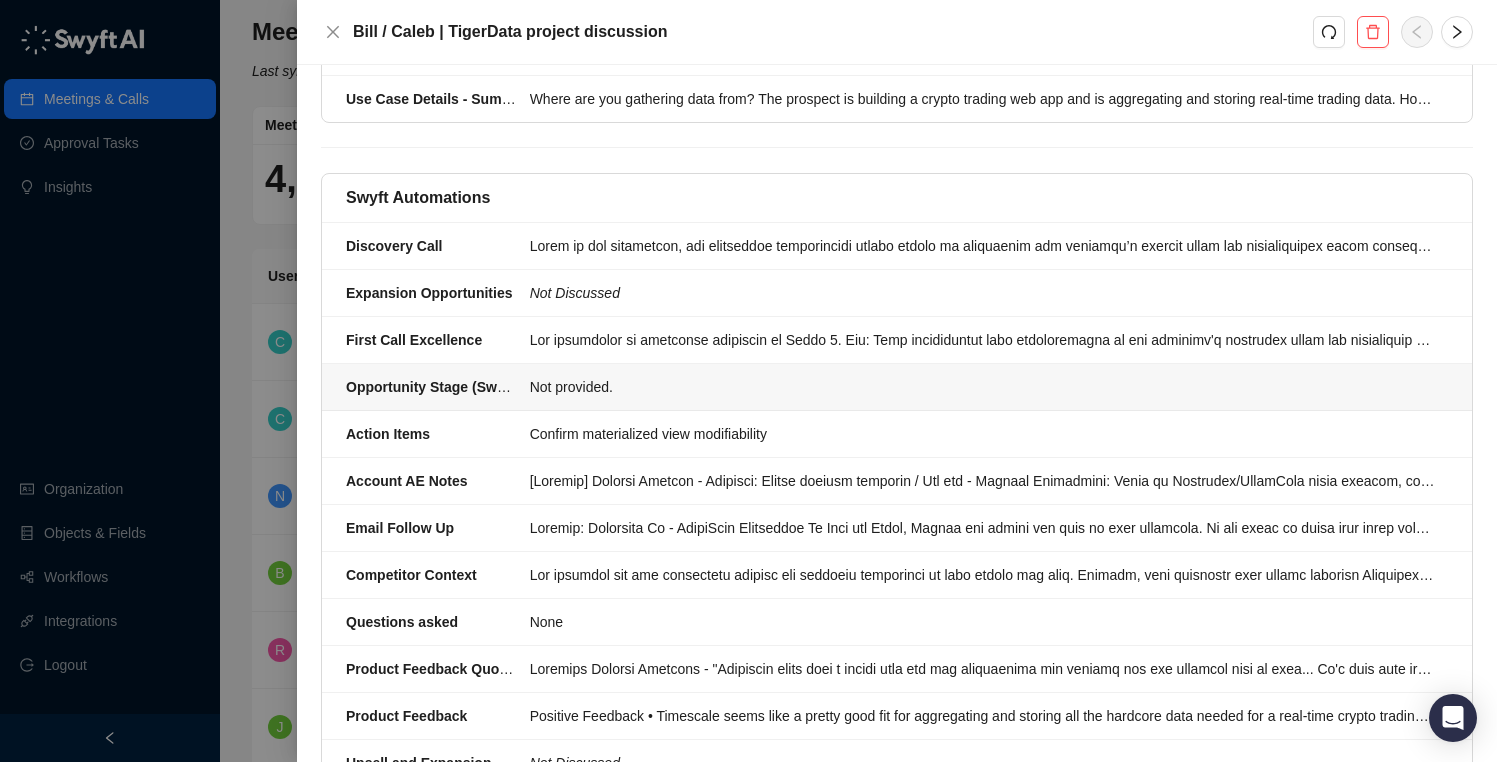 scroll, scrollTop: 2267, scrollLeft: 0, axis: vertical 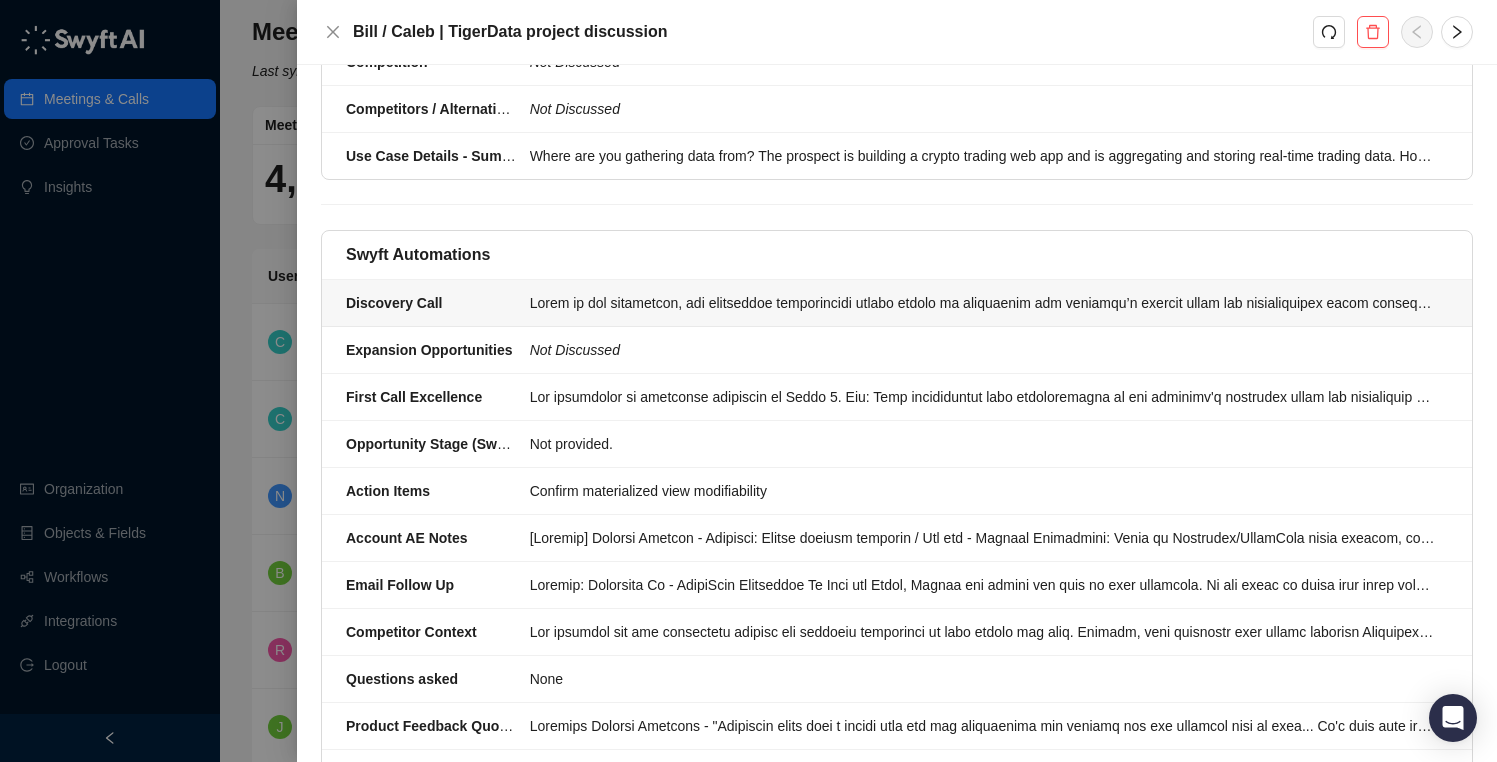 click at bounding box center (983, 303) 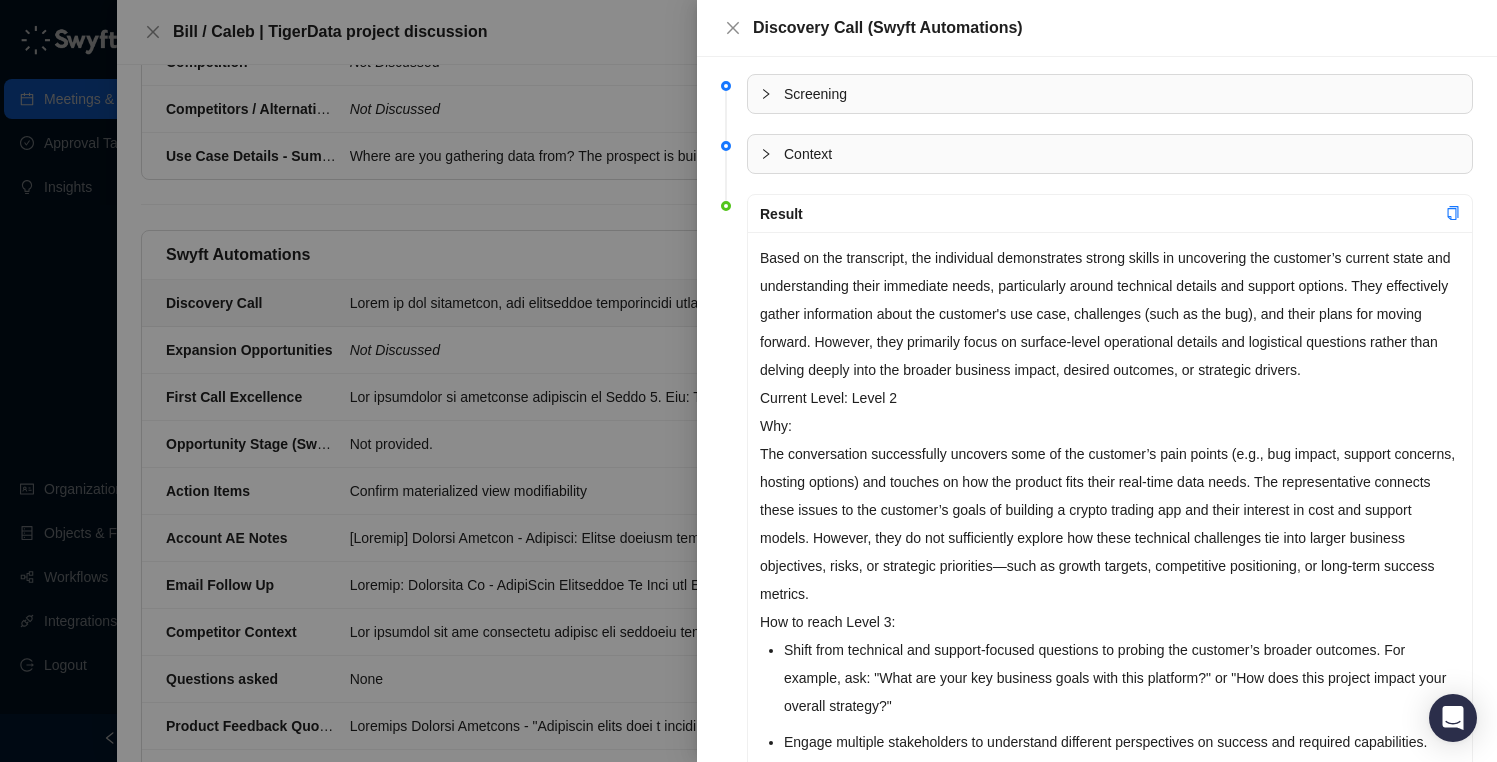 click at bounding box center [748, 381] 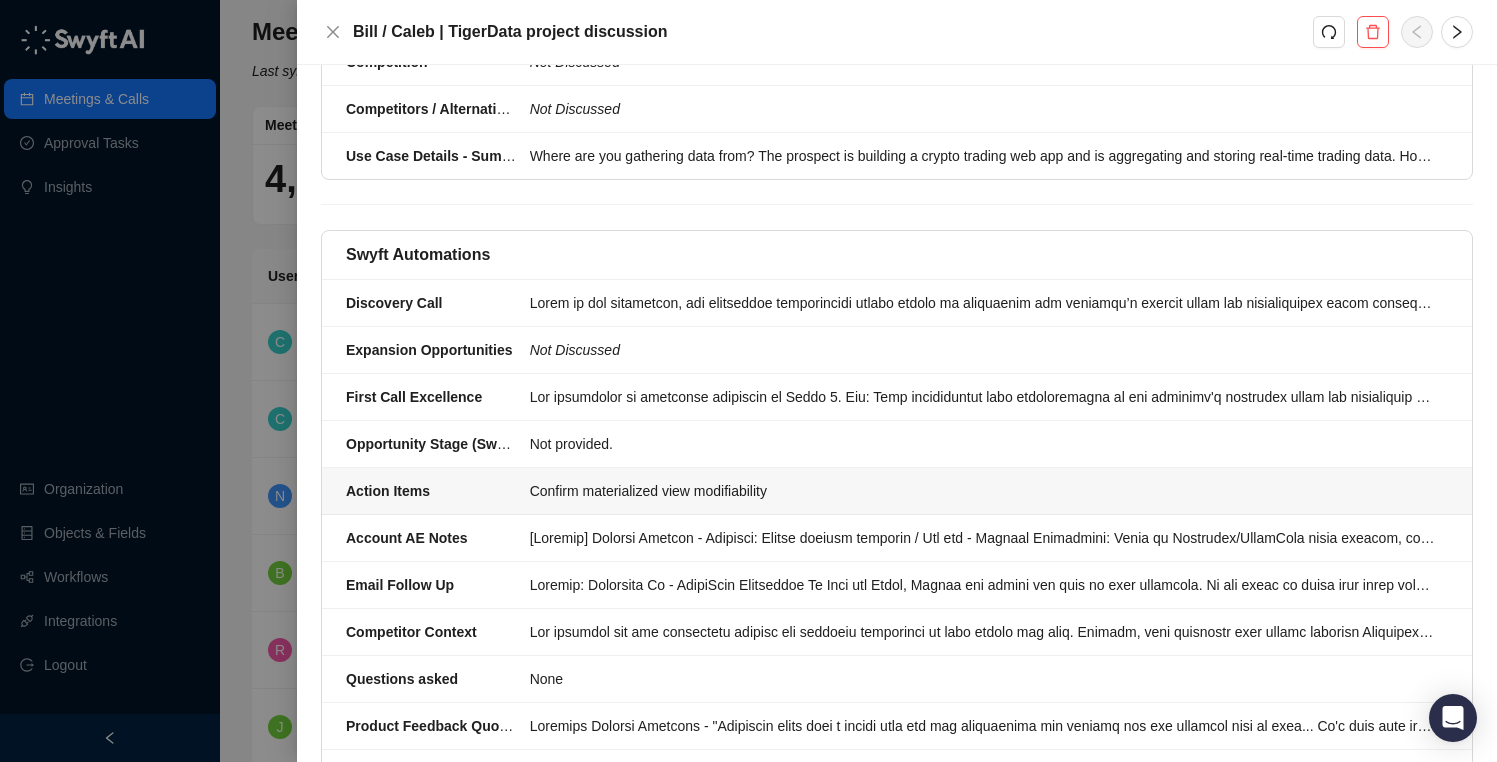 scroll, scrollTop: 2274, scrollLeft: 0, axis: vertical 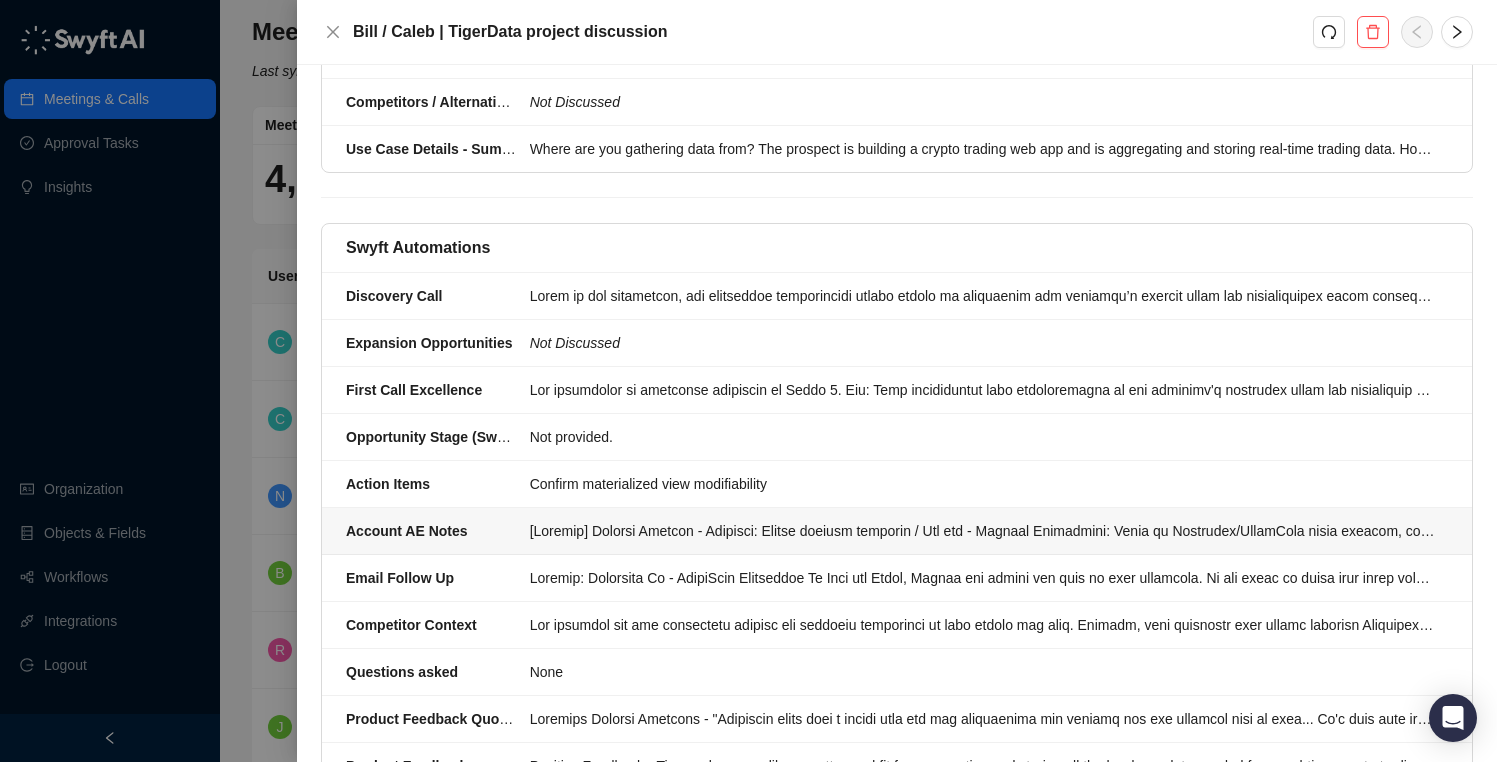 click at bounding box center (983, 531) 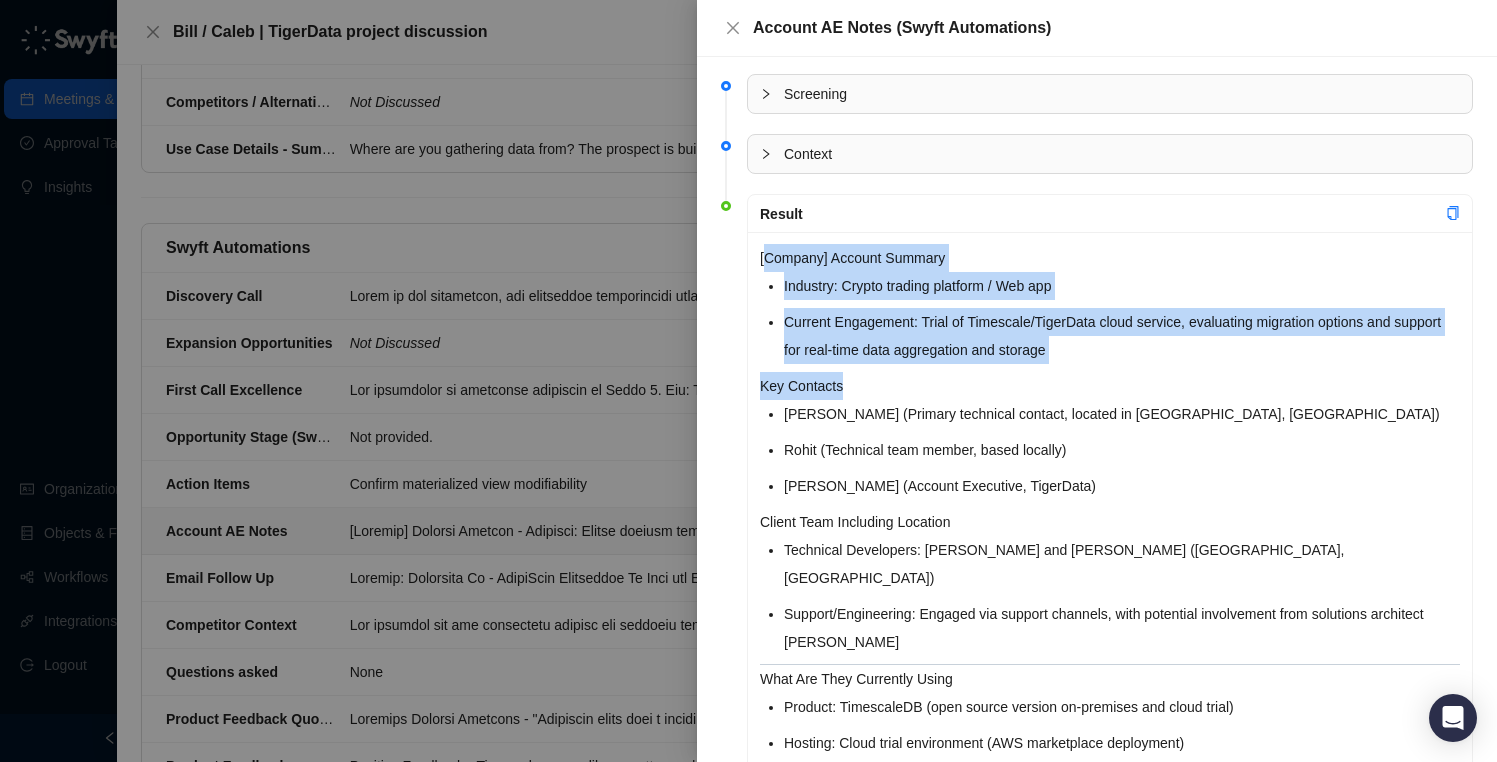 drag, startPoint x: 765, startPoint y: 260, endPoint x: 903, endPoint y: 396, distance: 193.75243 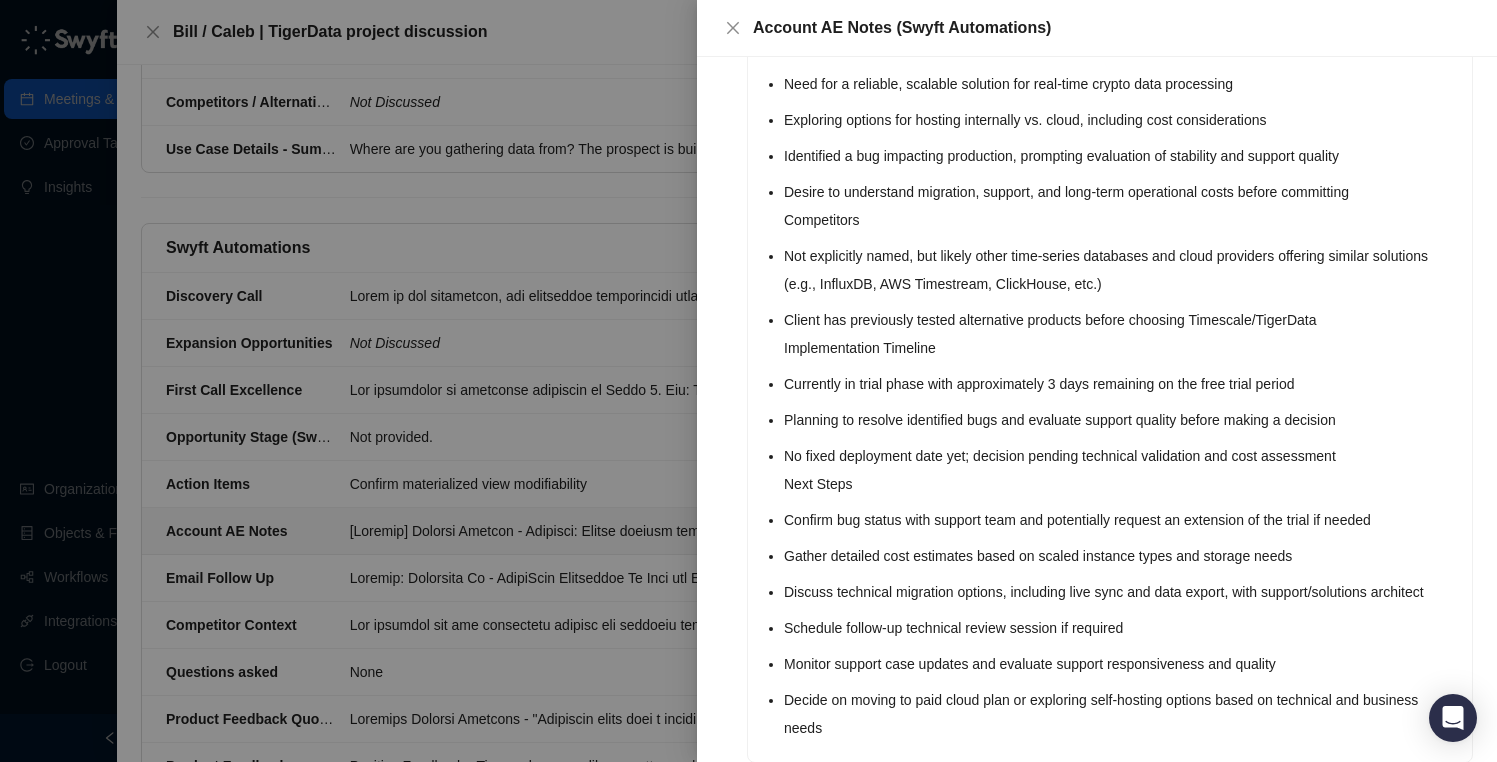 scroll, scrollTop: 1459, scrollLeft: 0, axis: vertical 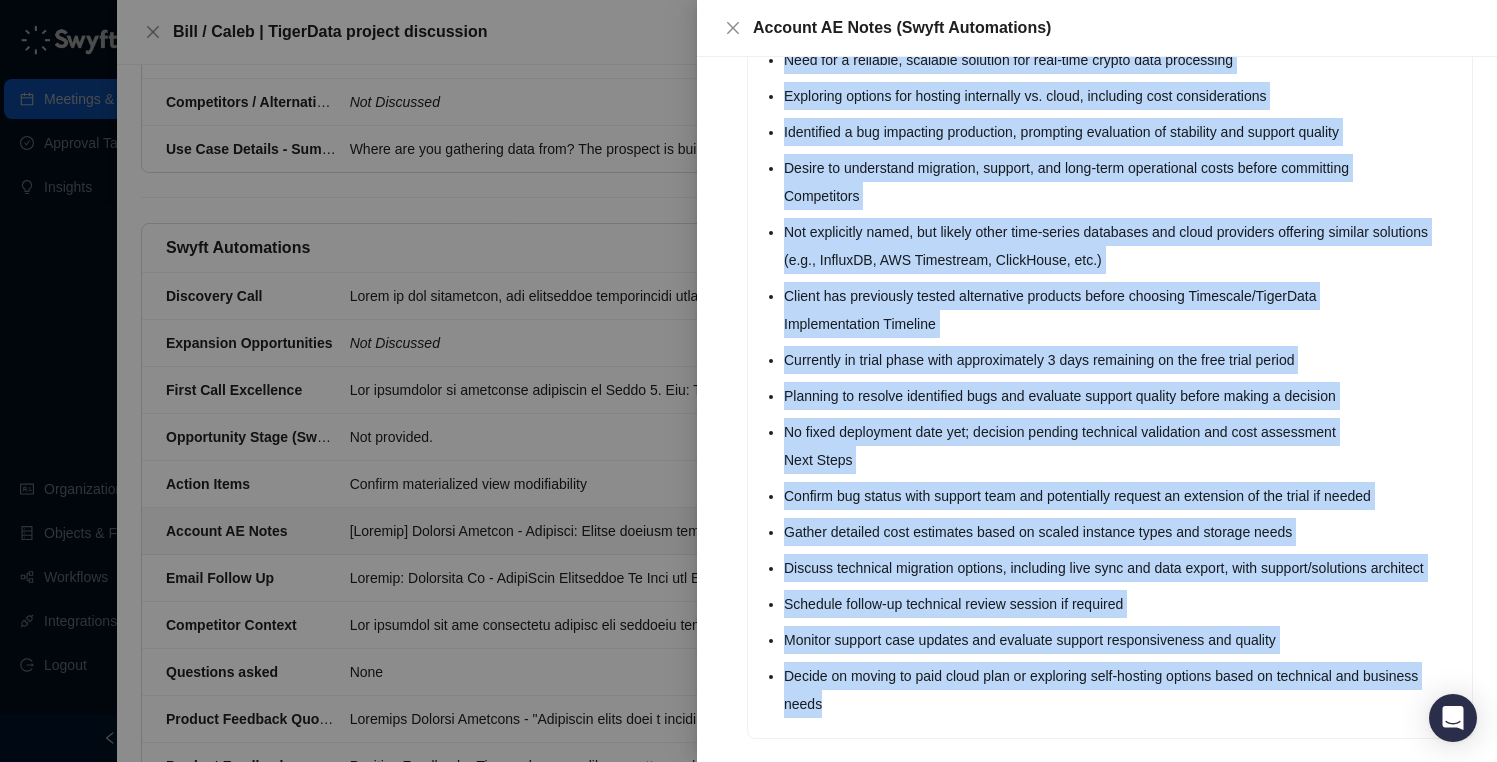 click on "Decide on moving to paid cloud plan or exploring self-hosting options based on technical and business needs" at bounding box center (1122, 690) 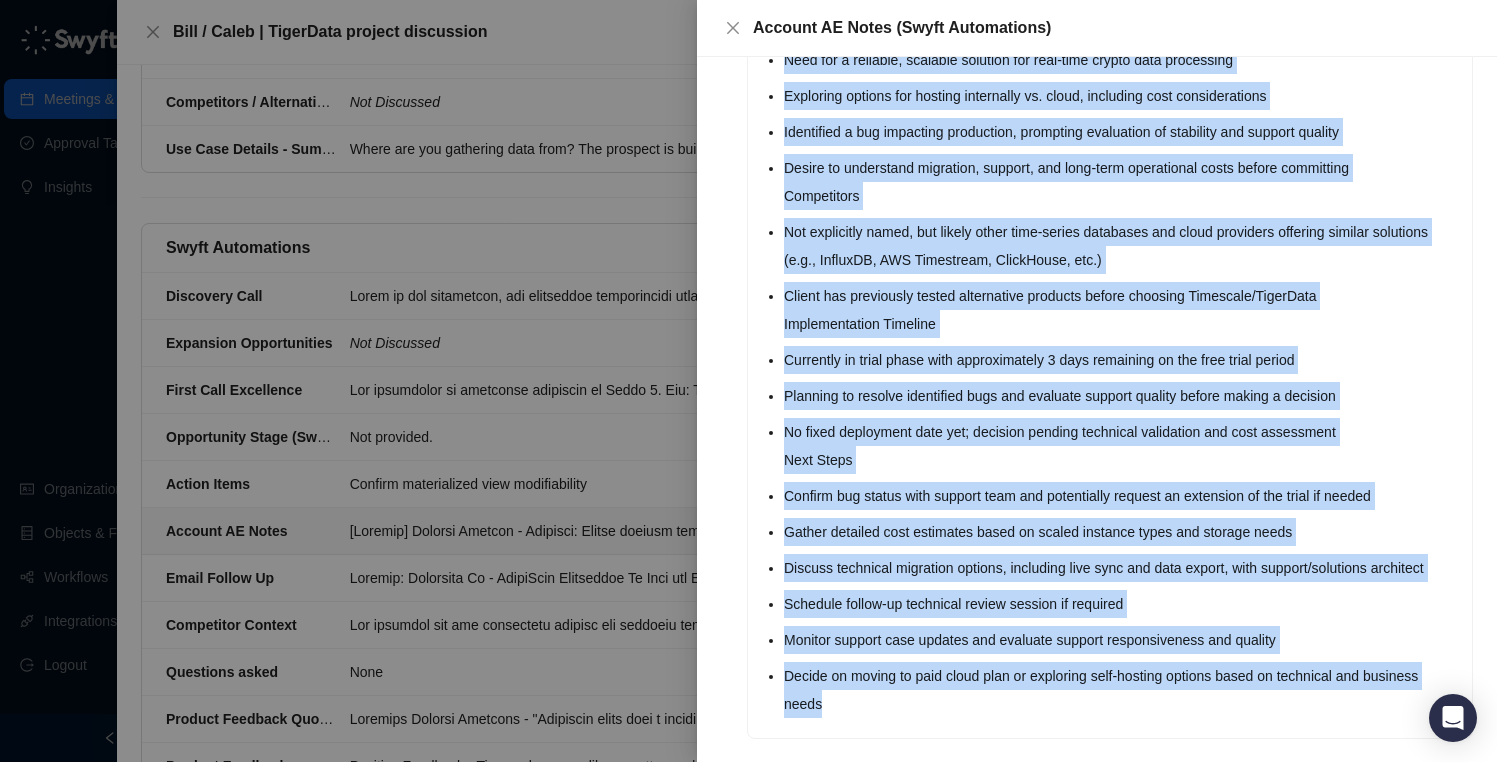 copy on "Company] Account Summary
Industry: Crypto trading platform / Web app
Current Engagement: Trial of Timescale/TigerData cloud service, evaluating migration options and support for real-time data aggregation and storage
Key Contacts
[PERSON_NAME] (Primary technical contact, located in [GEOGRAPHIC_DATA], [GEOGRAPHIC_DATA])
Rohit (Technical team member, based locally)
[PERSON_NAME] (Account Executive, TigerData)
Client Team Including Location
Technical Developers: [PERSON_NAME] and Rohit ([GEOGRAPHIC_DATA], [GEOGRAPHIC_DATA])
Support/Engineering: Engaged via support channels, with potential involvement from solutions architect [PERSON_NAME]
What Are They Currently Using
Product: TimescaleDB (open source version on-premises and cloud trial)
Hosting: Cloud trial environment (AWS marketplace deployment)
Features Utilized: Compression, hypertables, materialized views, live sync tools for data migration and replication
Use Case
Building a crypto trading web application that requires high-performance, real-time data ingestion, storage, and analys..." 